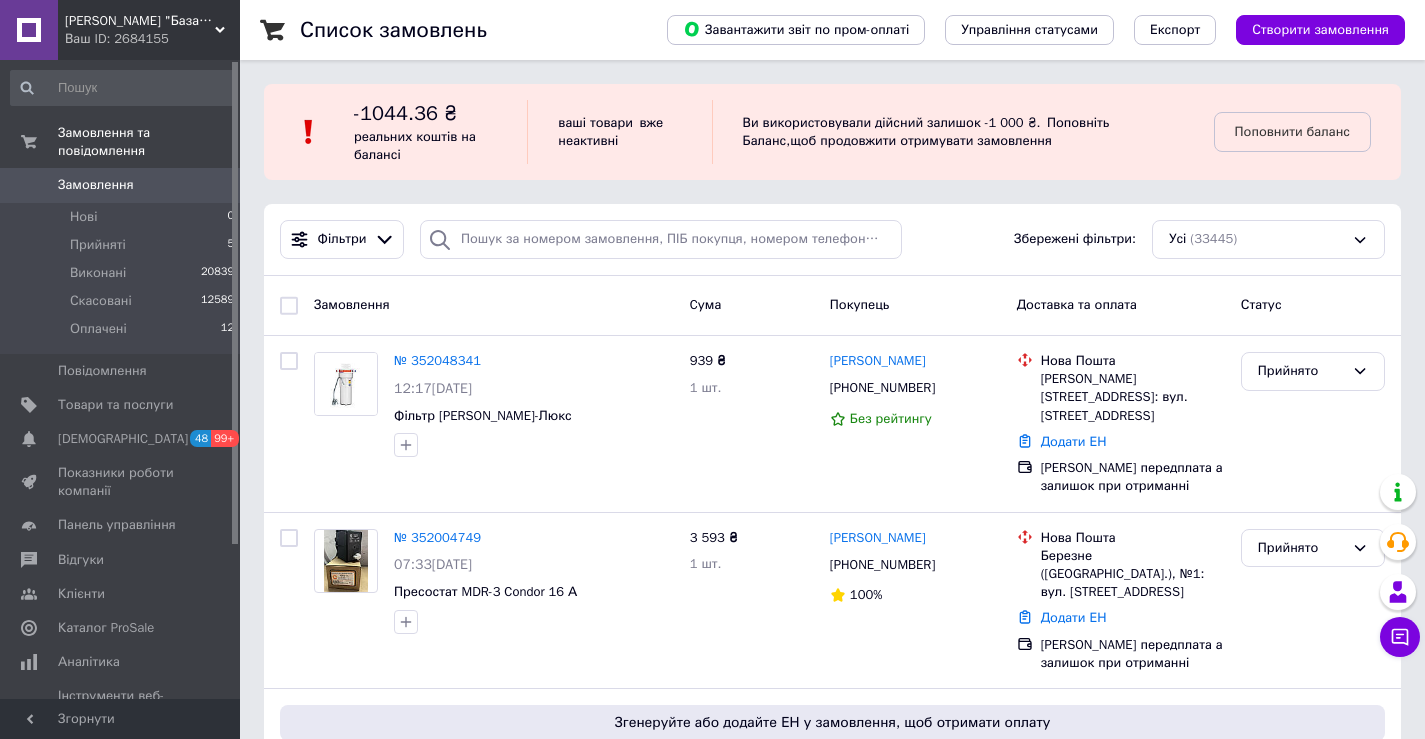 scroll, scrollTop: 0, scrollLeft: 0, axis: both 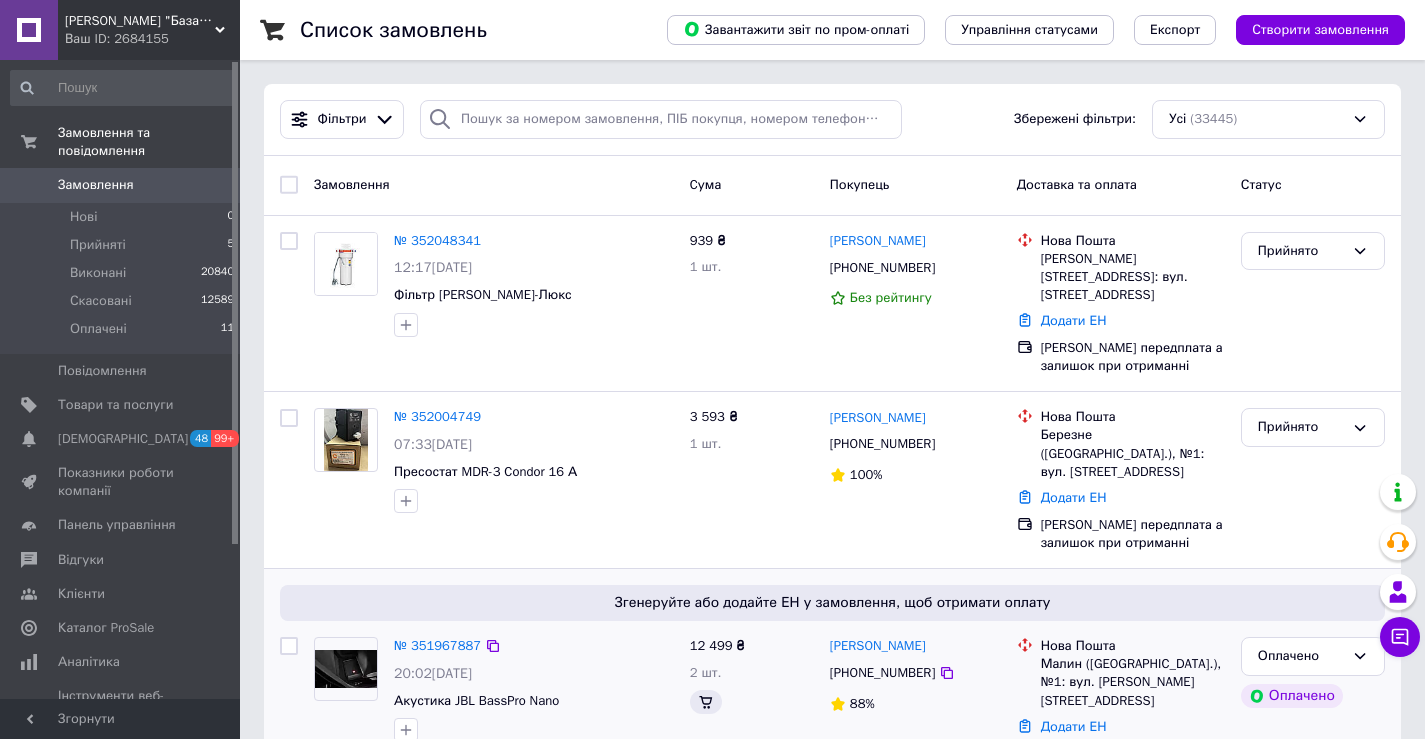 click on "2 товара у замовленні" 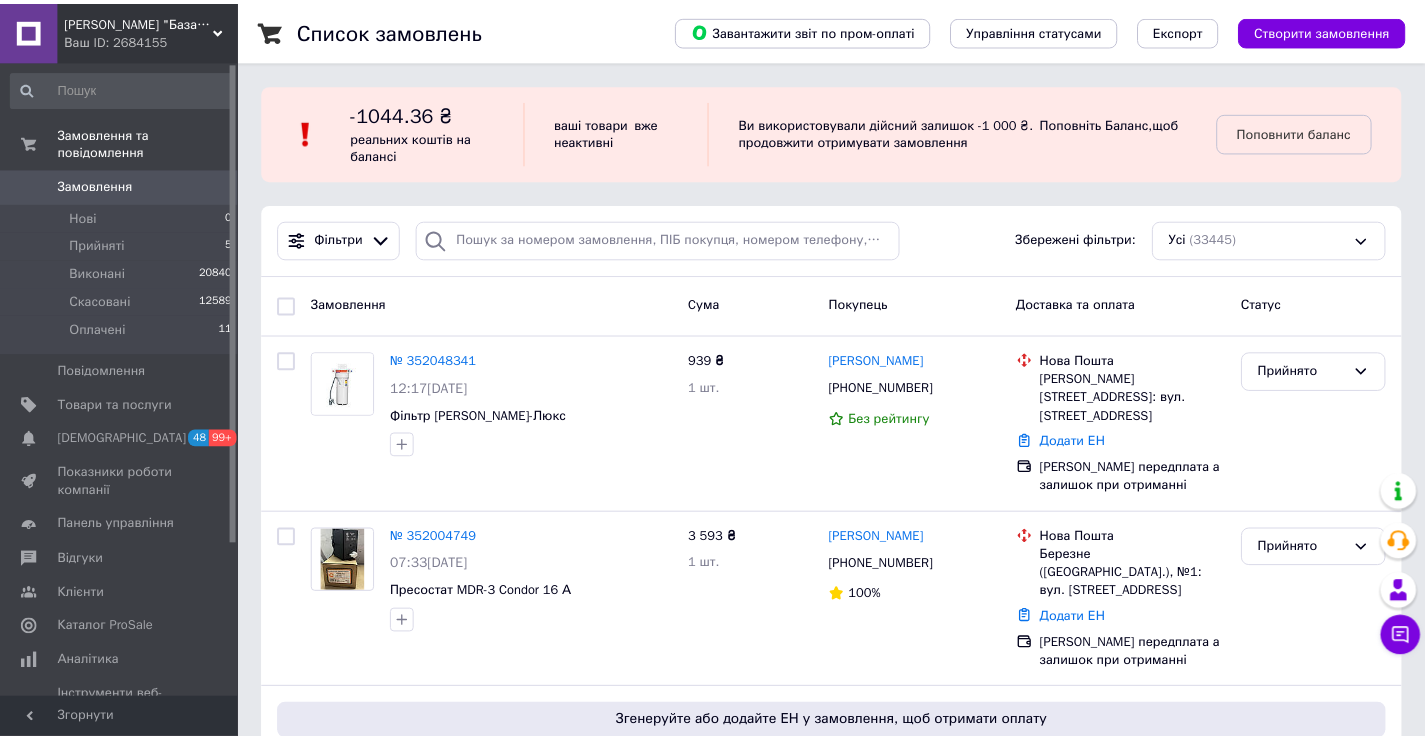 scroll, scrollTop: 0, scrollLeft: 0, axis: both 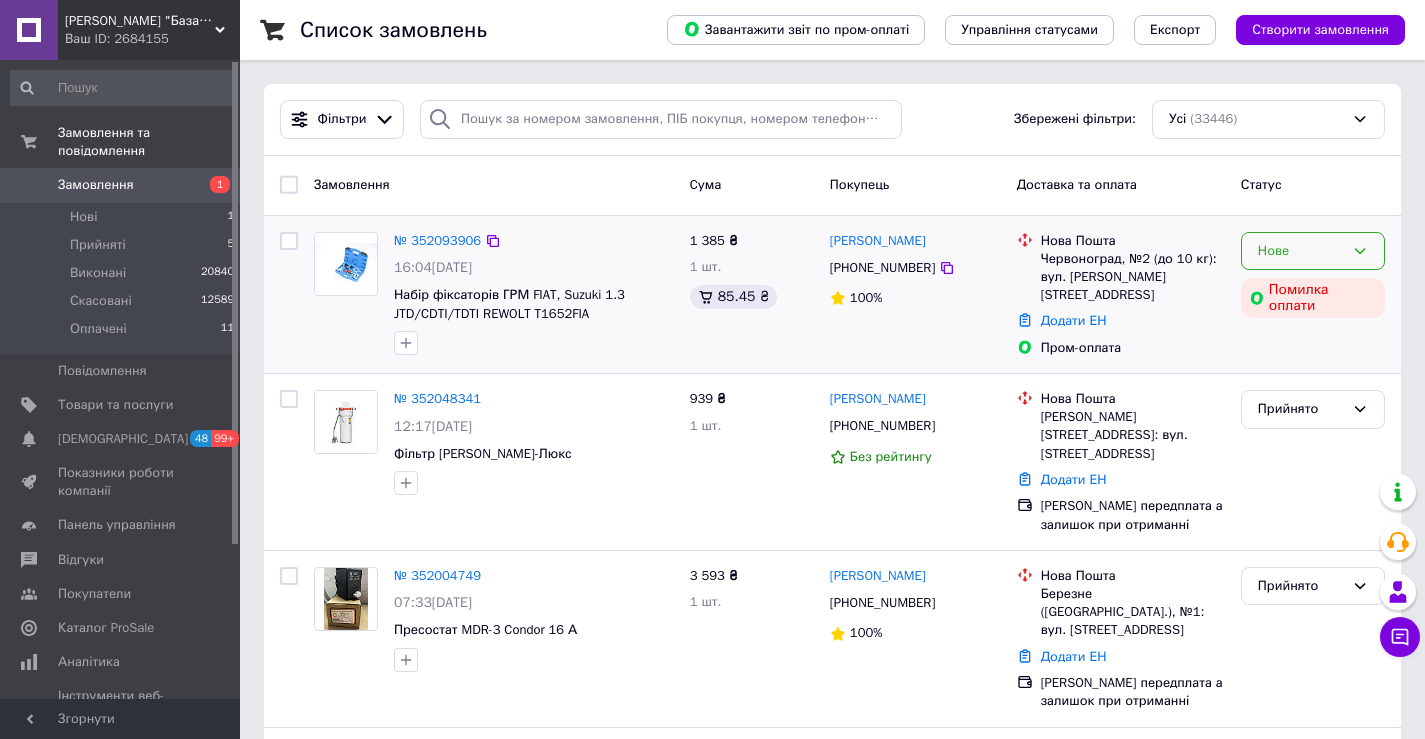 click on "Нове" at bounding box center [1313, 251] 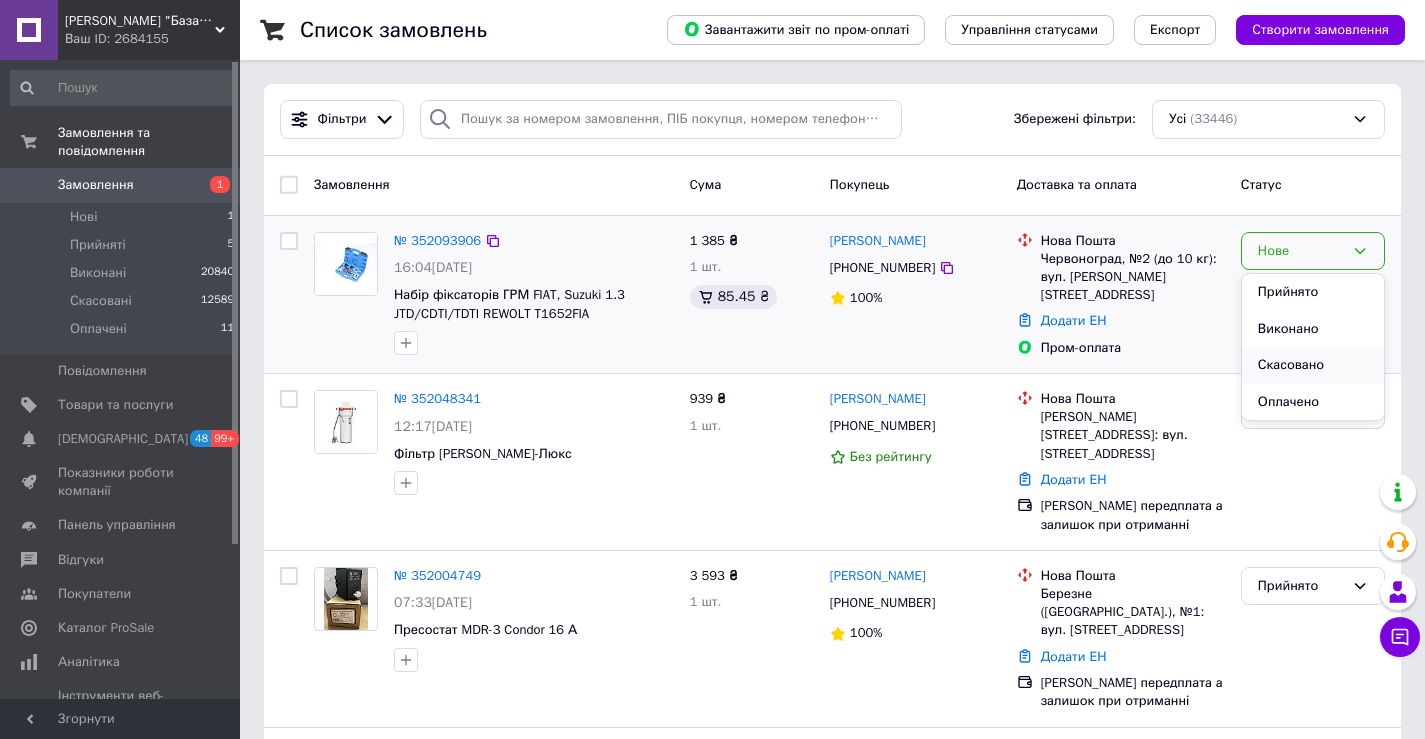 click on "Скасовано" at bounding box center [1313, 365] 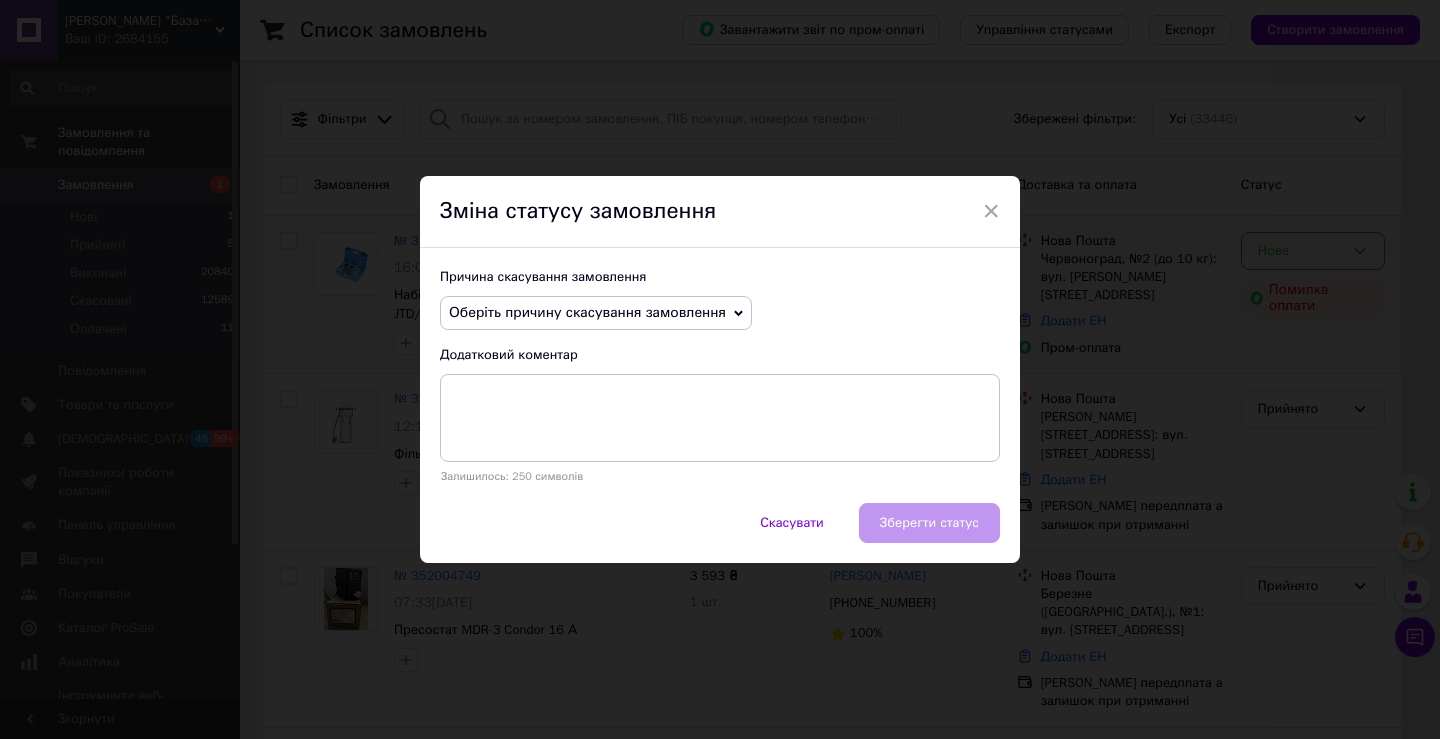 click on "Оберіть причину скасування замовлення" at bounding box center (587, 312) 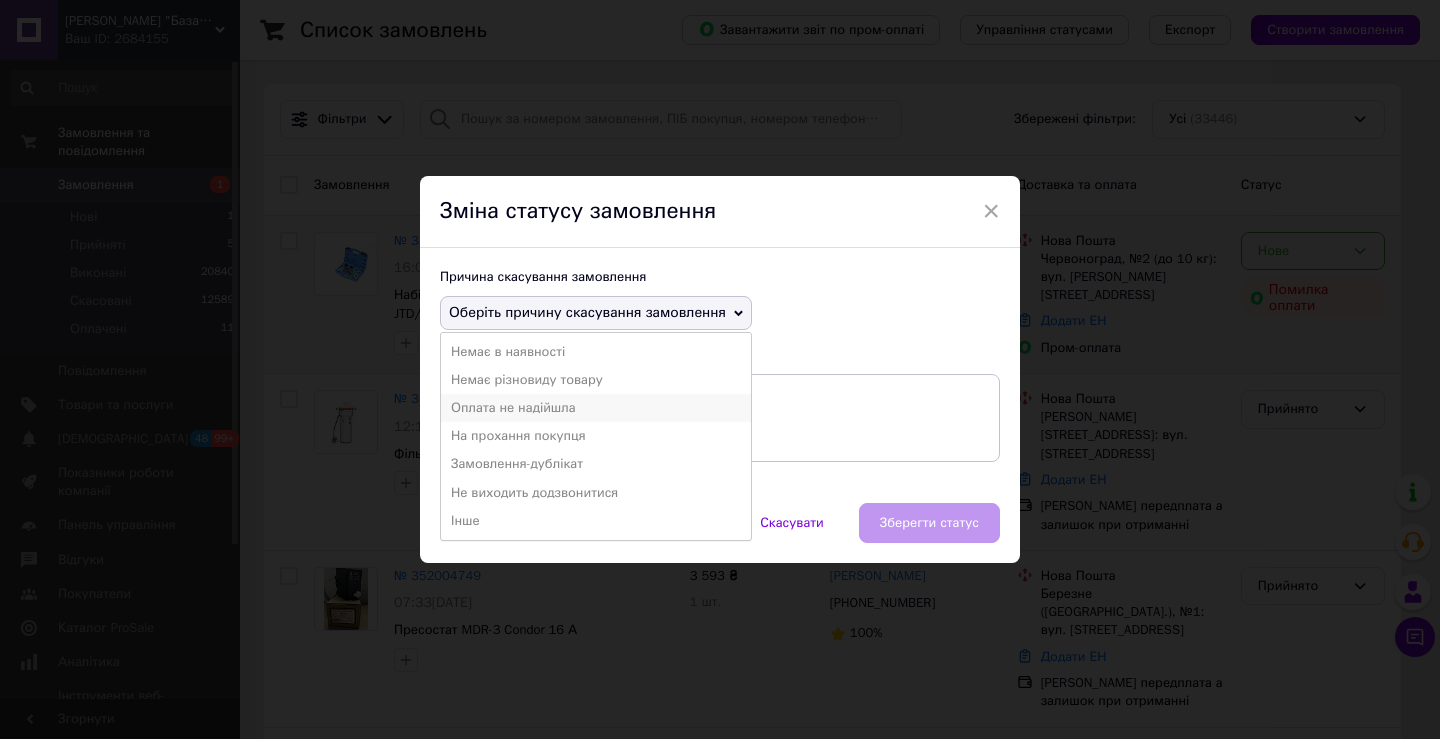 click on "Оплата не надійшла" at bounding box center [596, 408] 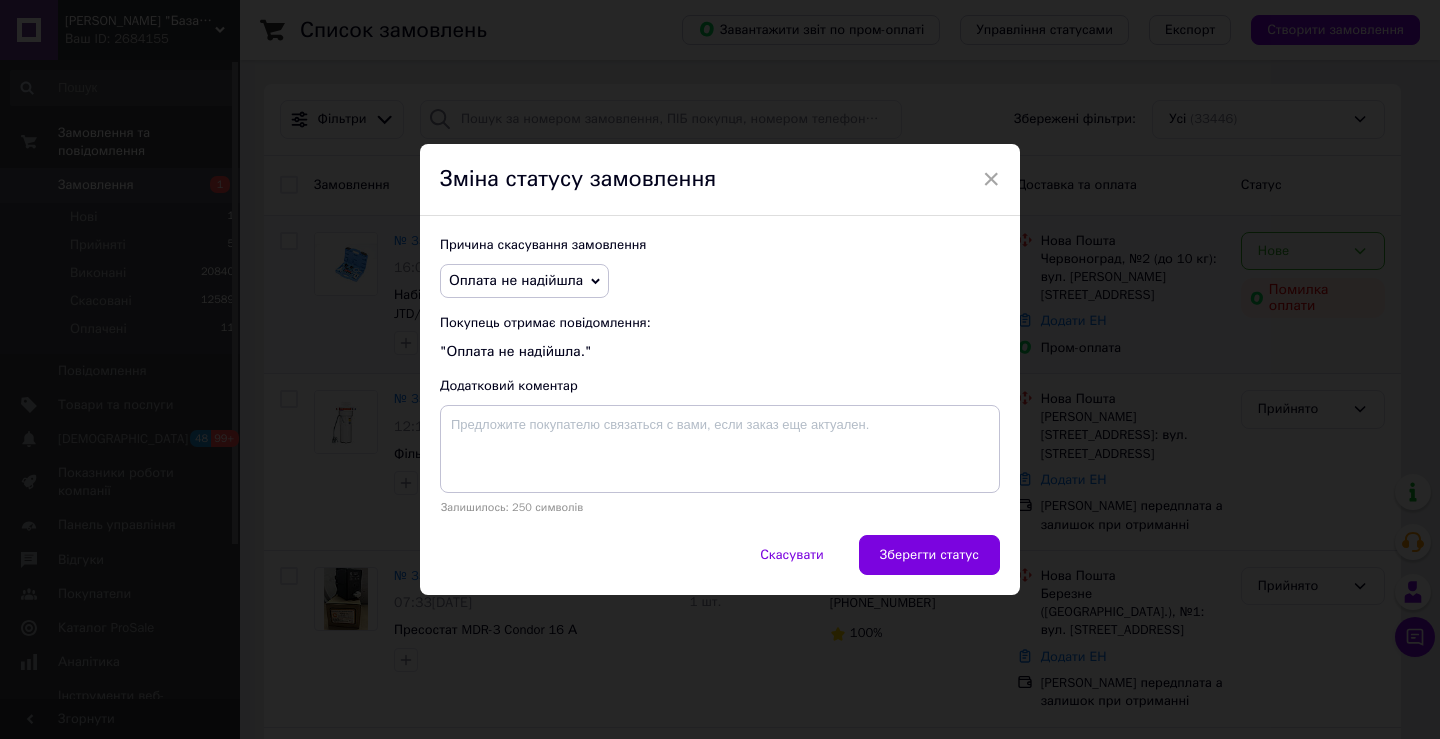 click on "Зберегти статус" at bounding box center [929, 555] 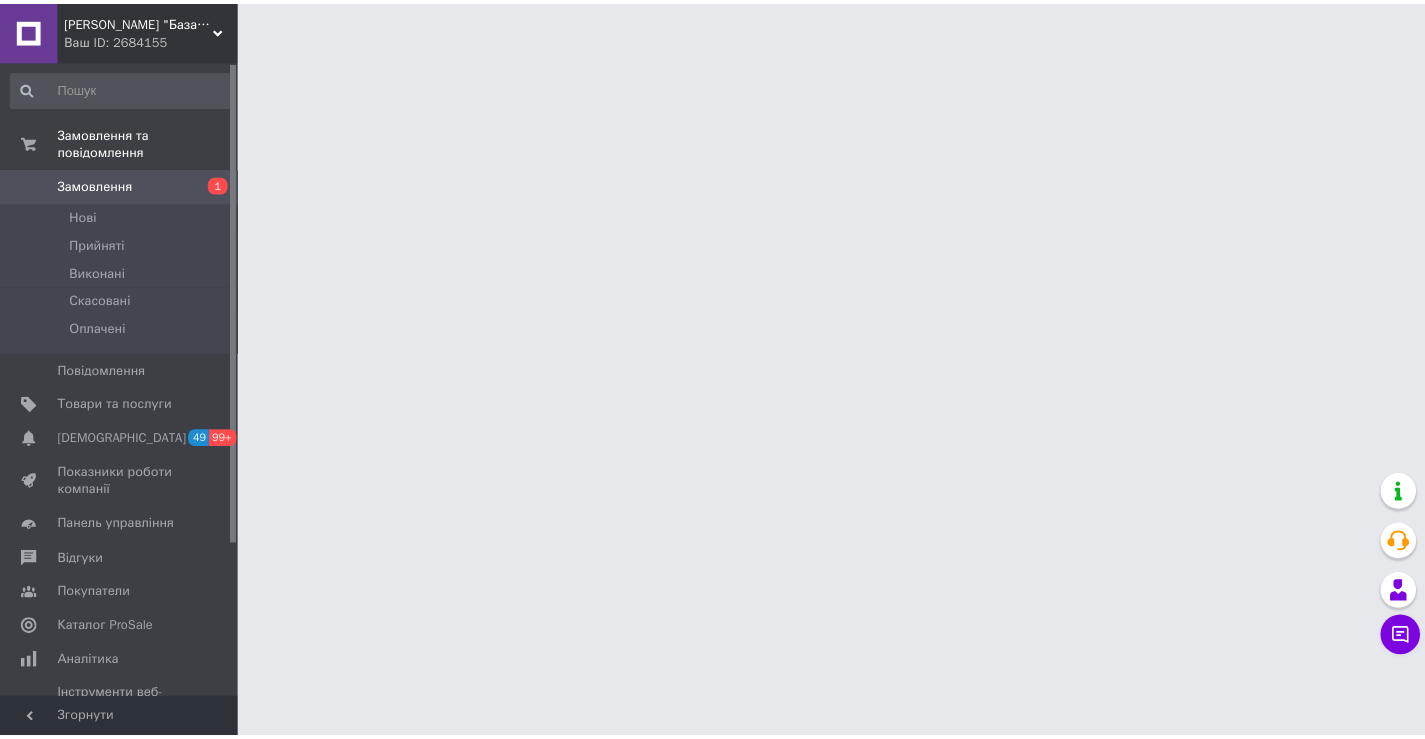 scroll, scrollTop: 0, scrollLeft: 0, axis: both 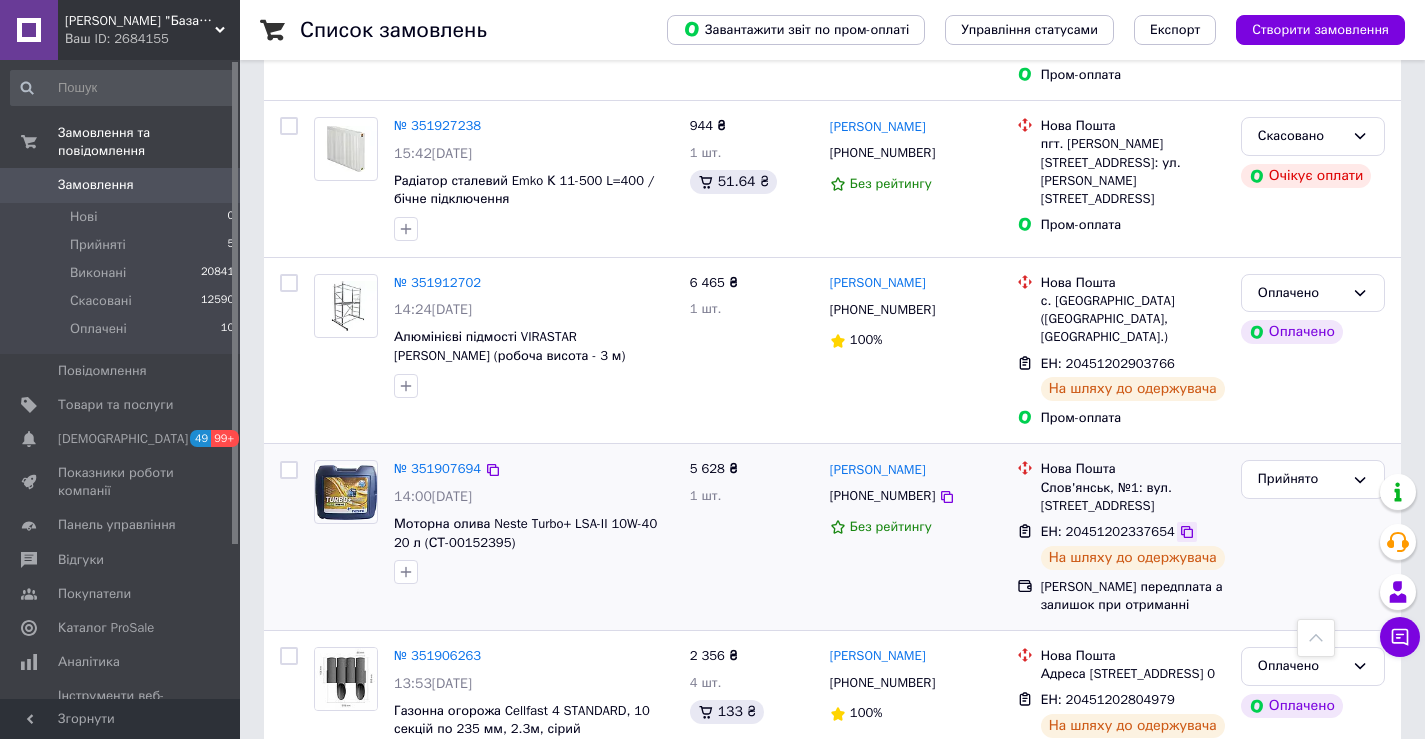 click 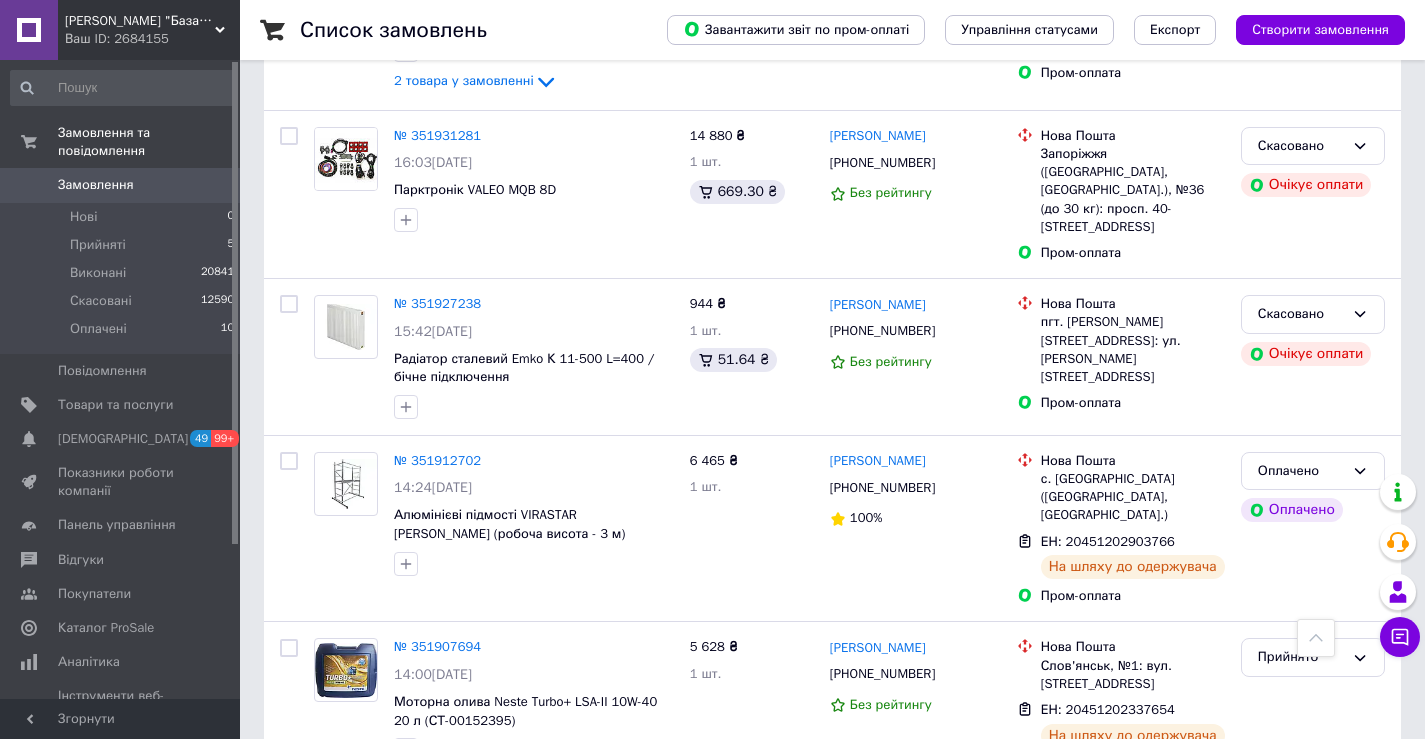 scroll, scrollTop: 0, scrollLeft: 0, axis: both 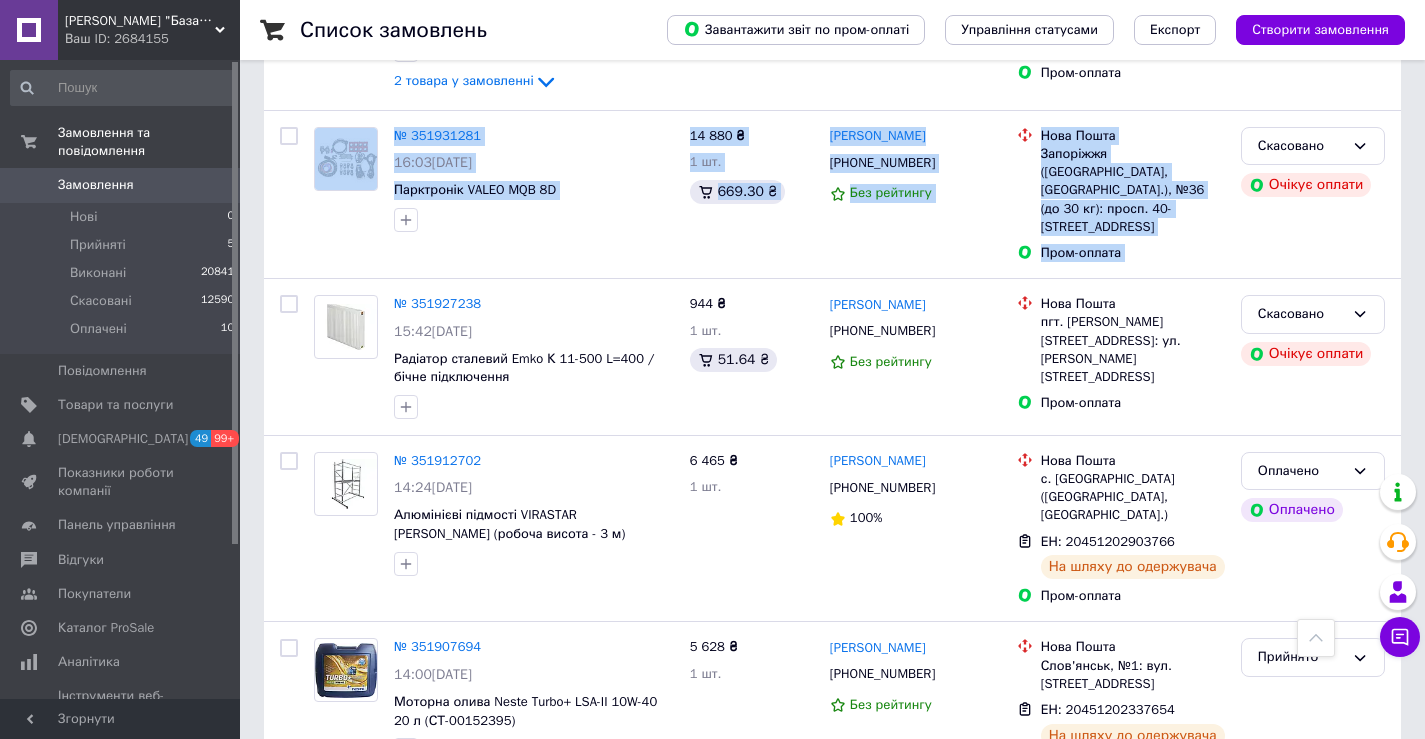drag, startPoint x: 1421, startPoint y: 76, endPoint x: 1437, endPoint y: 53, distance: 28.01785 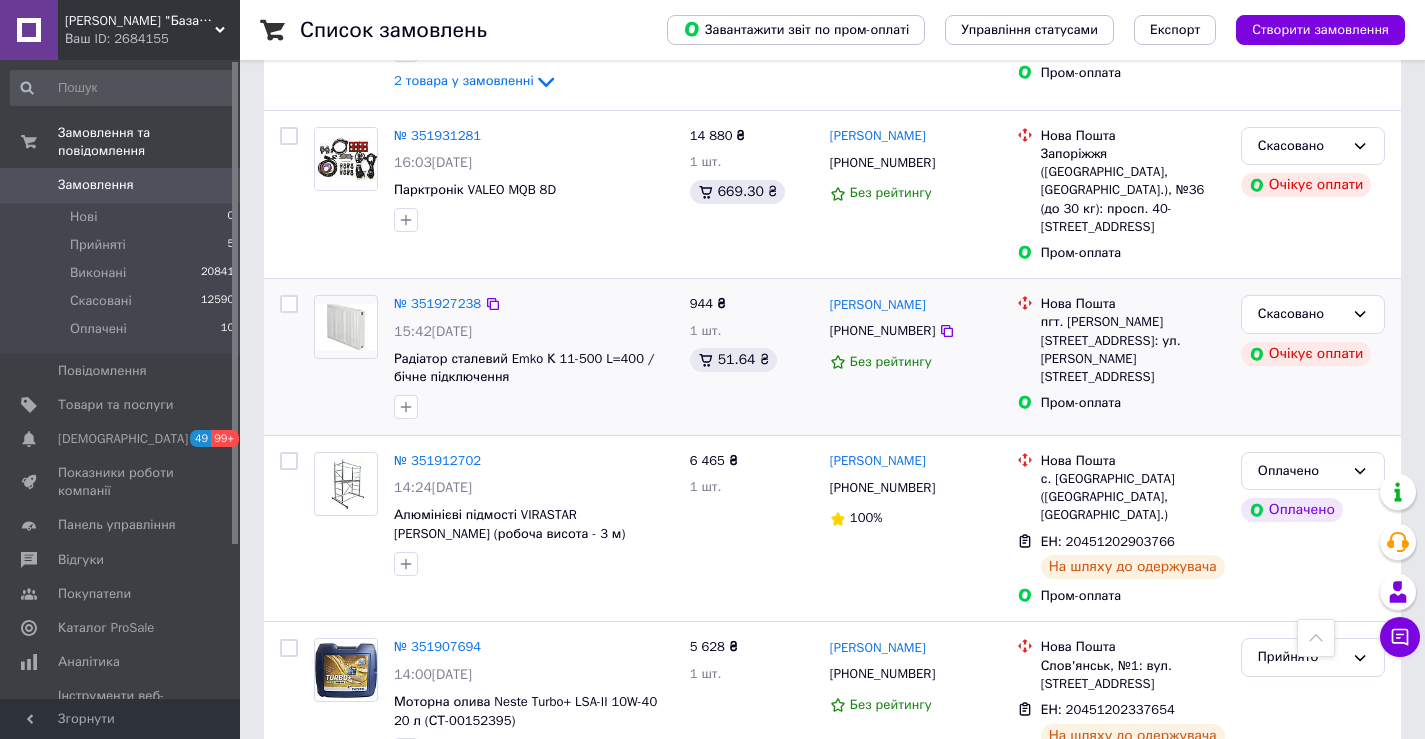click on "Иван Охтеменко +380952214052 Без рейтингу" at bounding box center [915, 357] 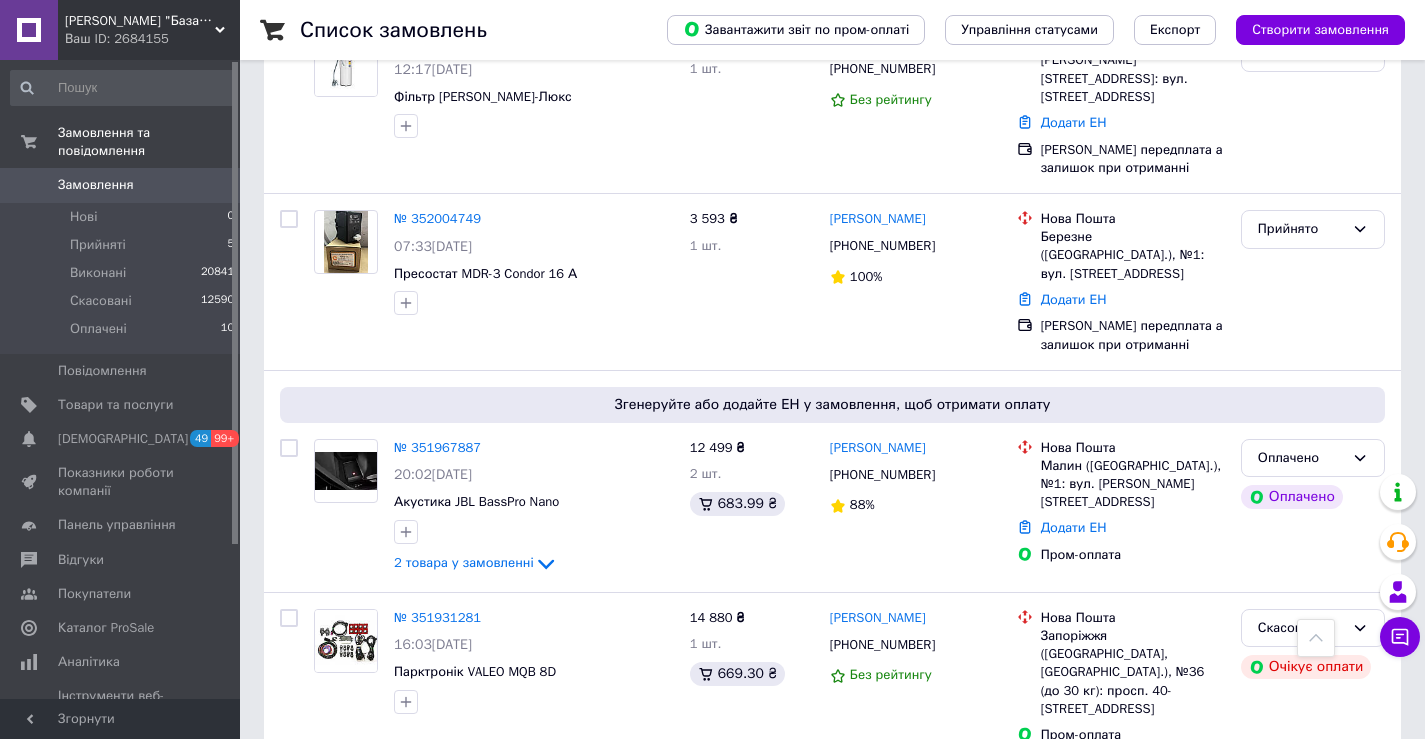 scroll, scrollTop: 0, scrollLeft: 0, axis: both 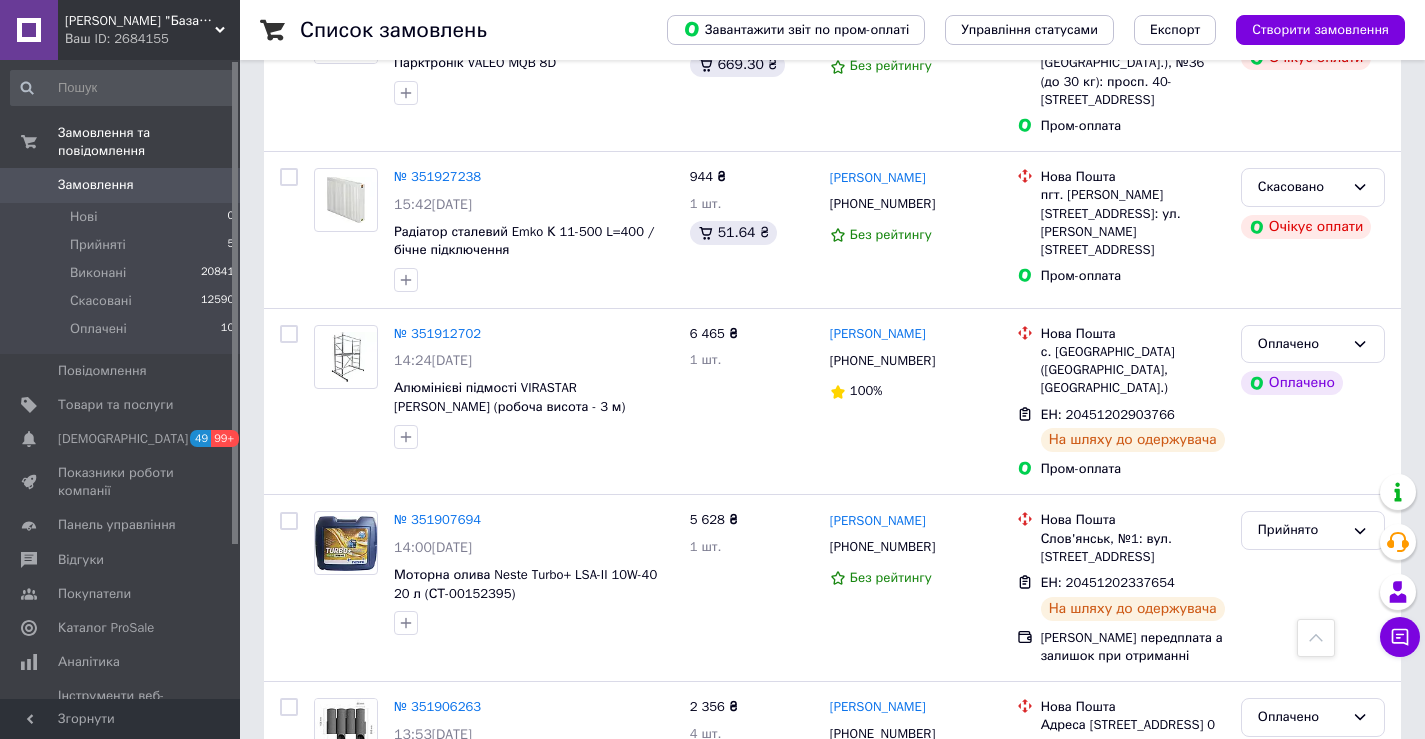 drag, startPoint x: 1428, startPoint y: 62, endPoint x: 1401, endPoint y: 636, distance: 574.63464 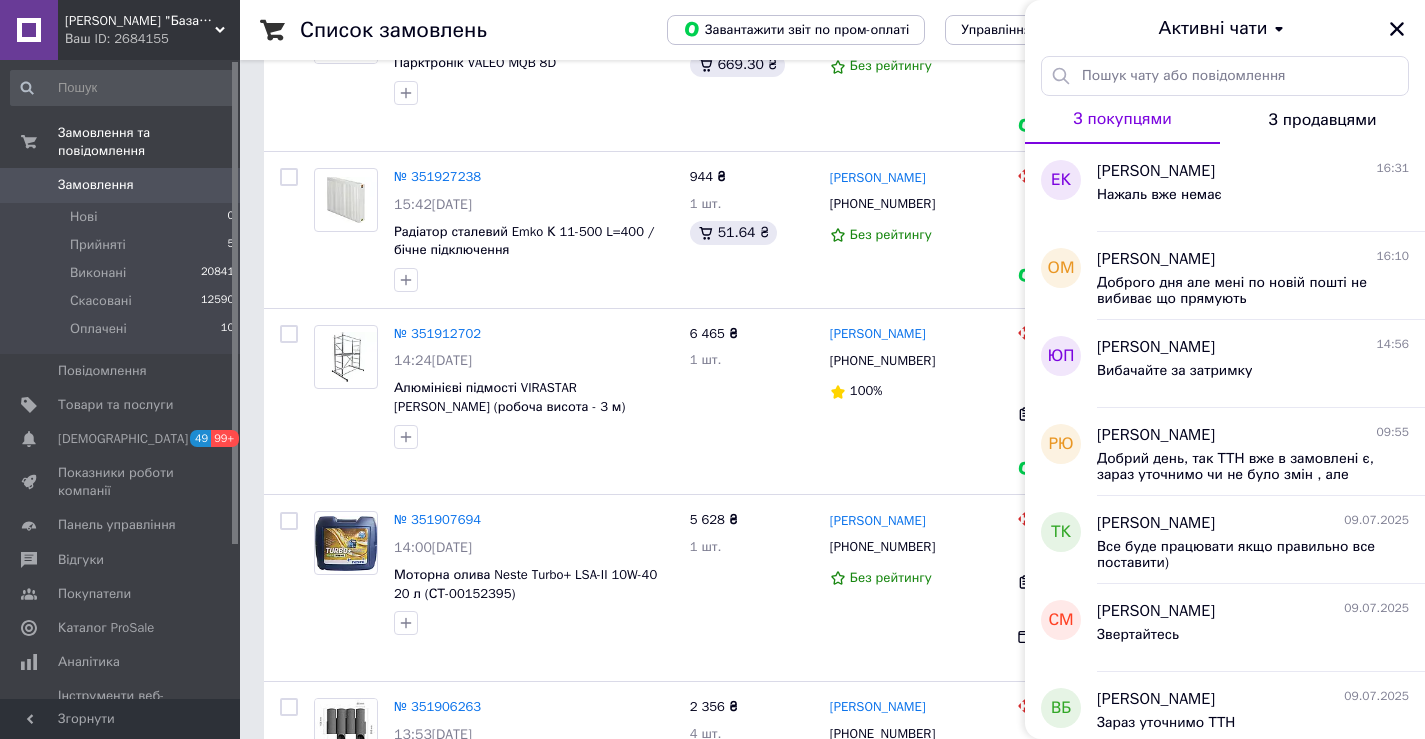 scroll, scrollTop: 15531, scrollLeft: 0, axis: vertical 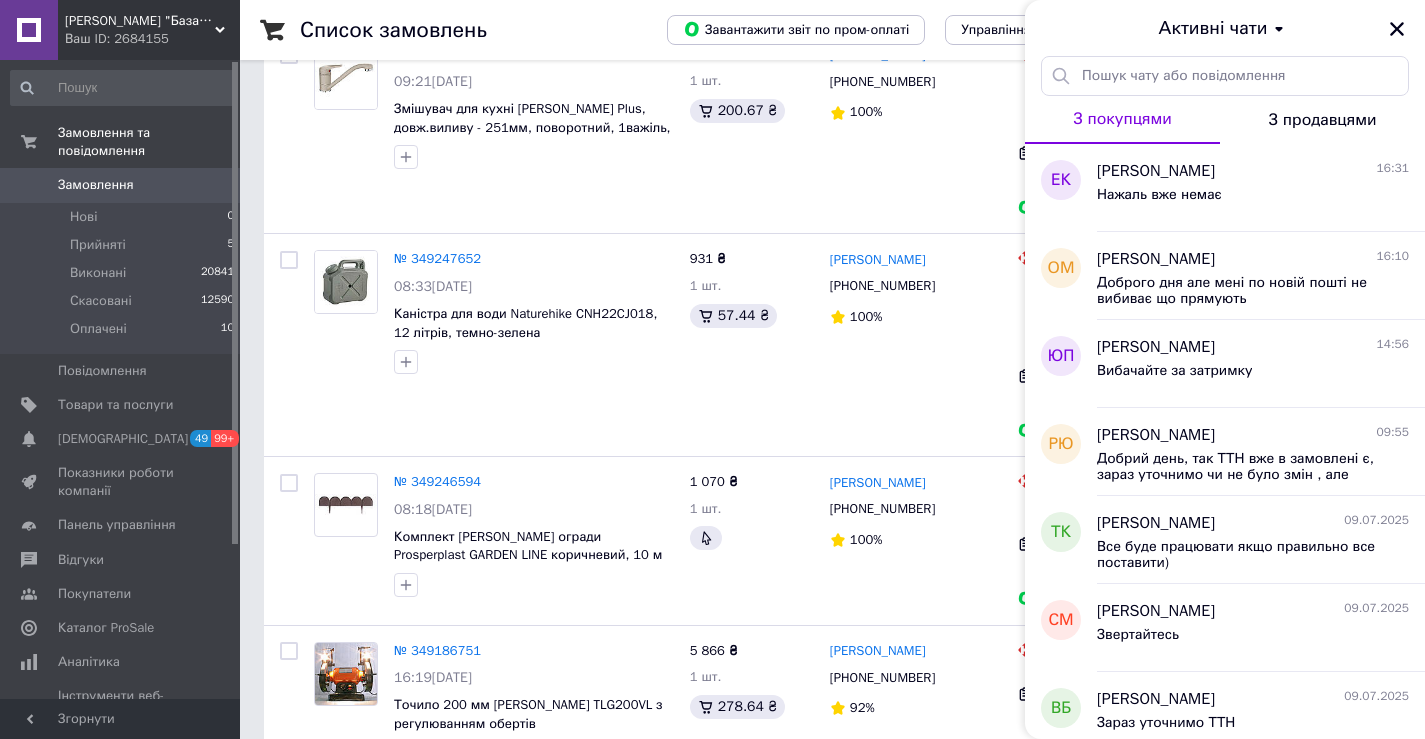 click on "Активні чати" at bounding box center [1225, 28] 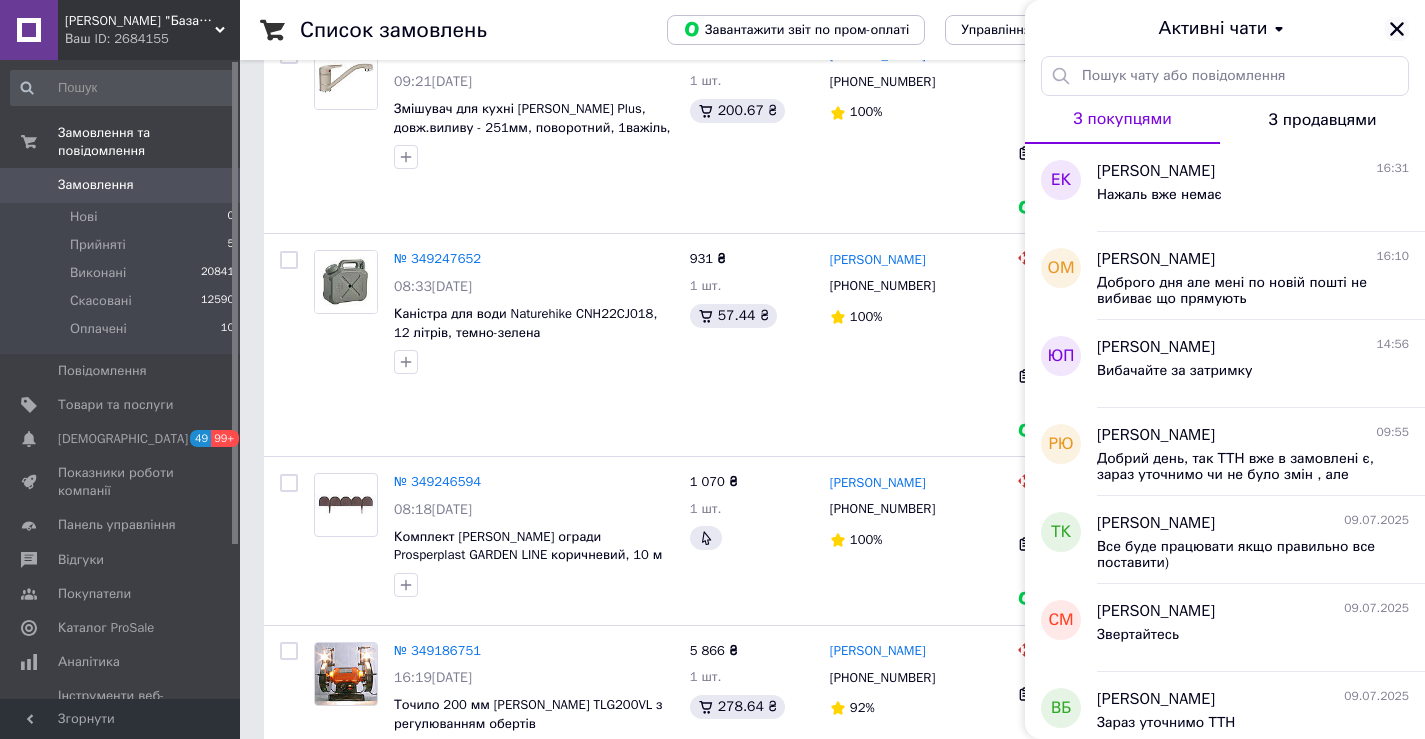 click 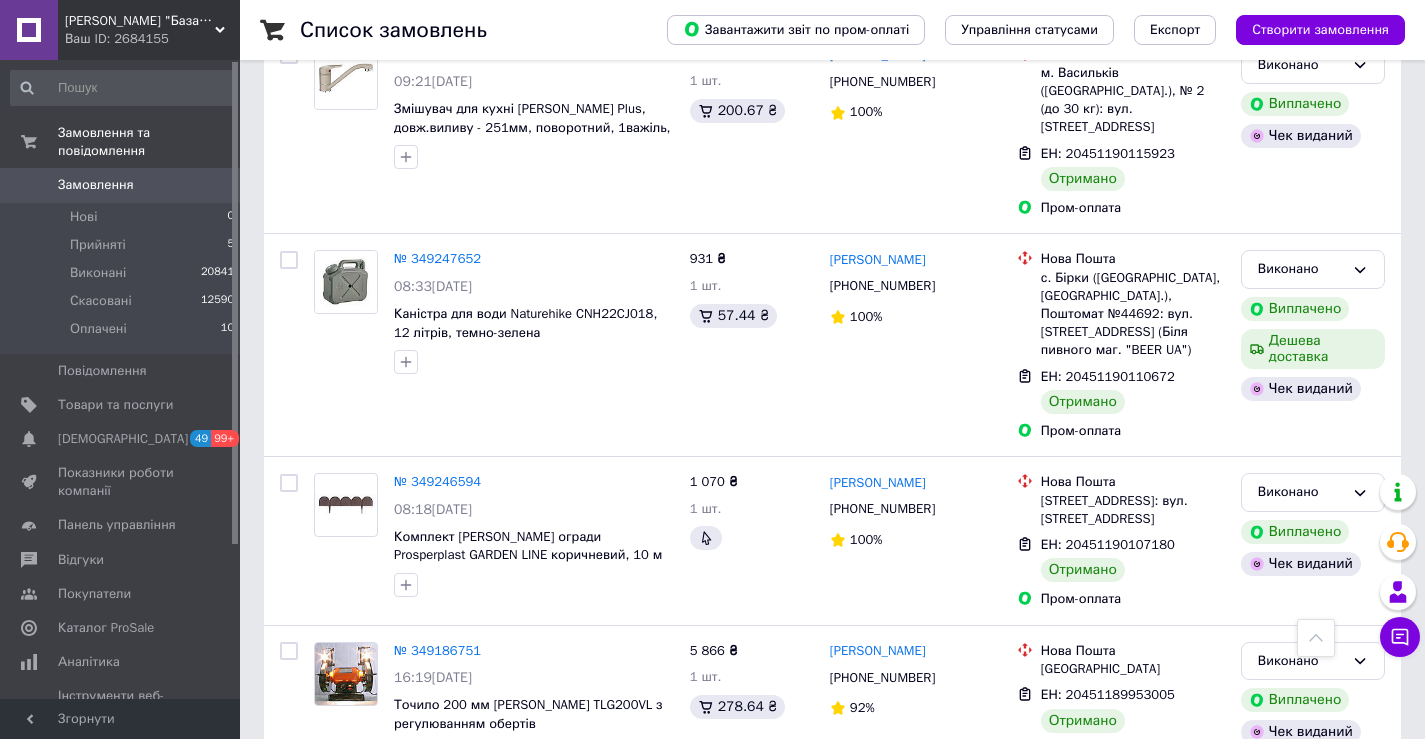 scroll, scrollTop: 16177, scrollLeft: 0, axis: vertical 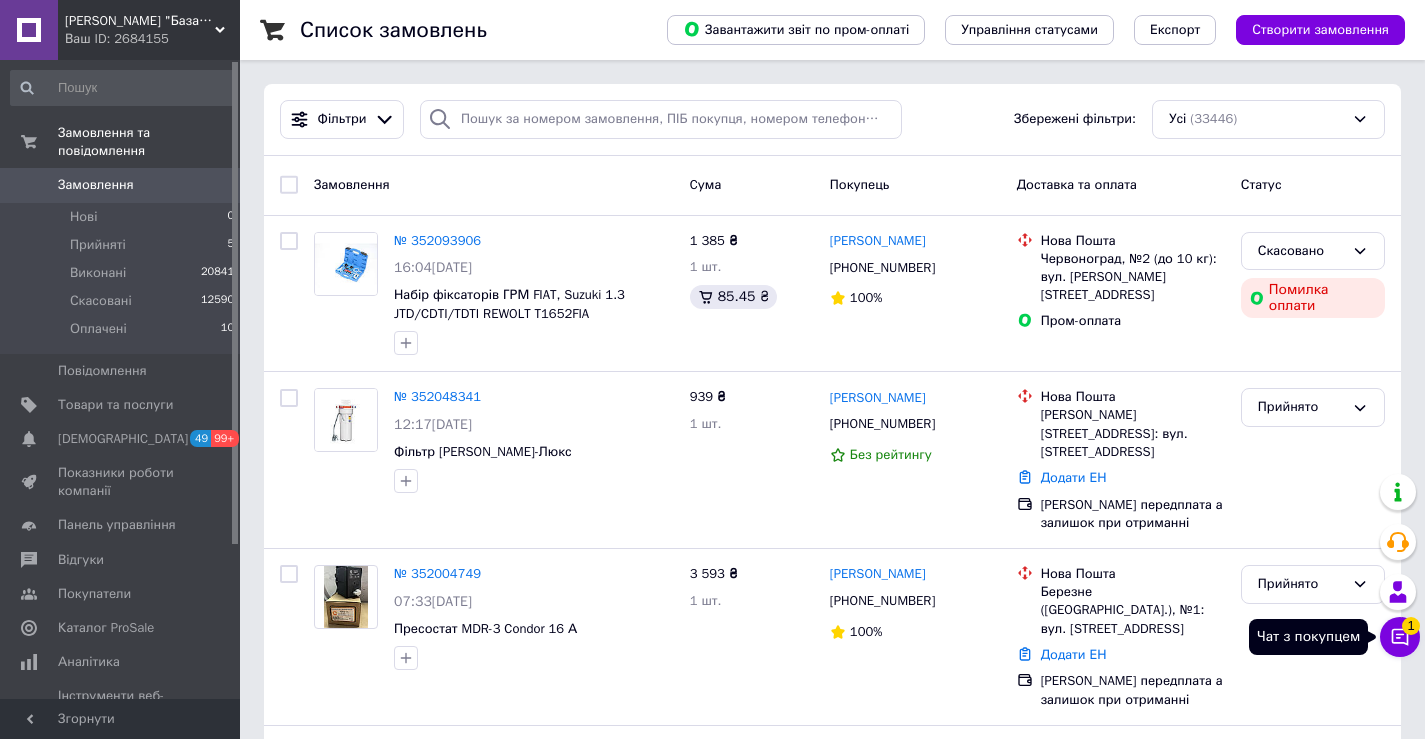 click 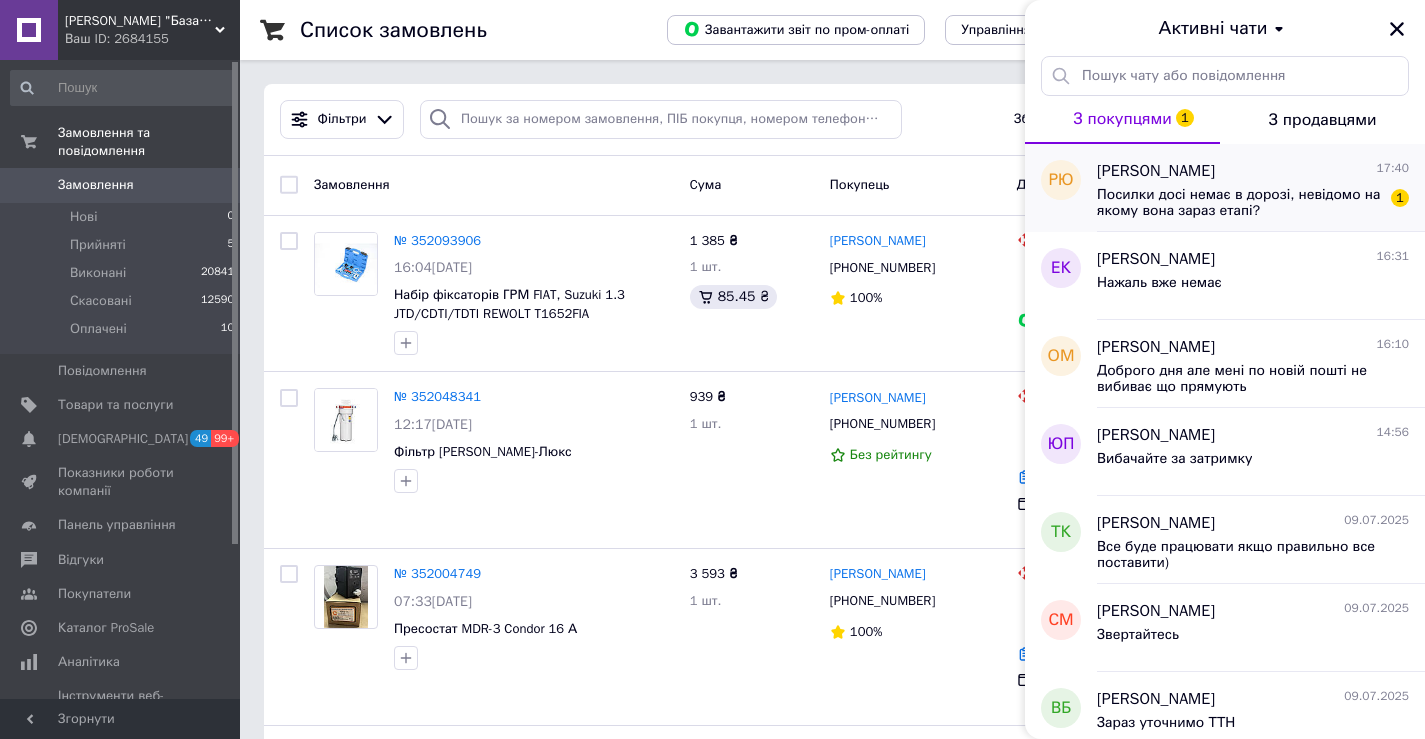 click on "Посилки досі немає в дорозі, невідомо на якому вона зараз етапі?" at bounding box center [1239, 203] 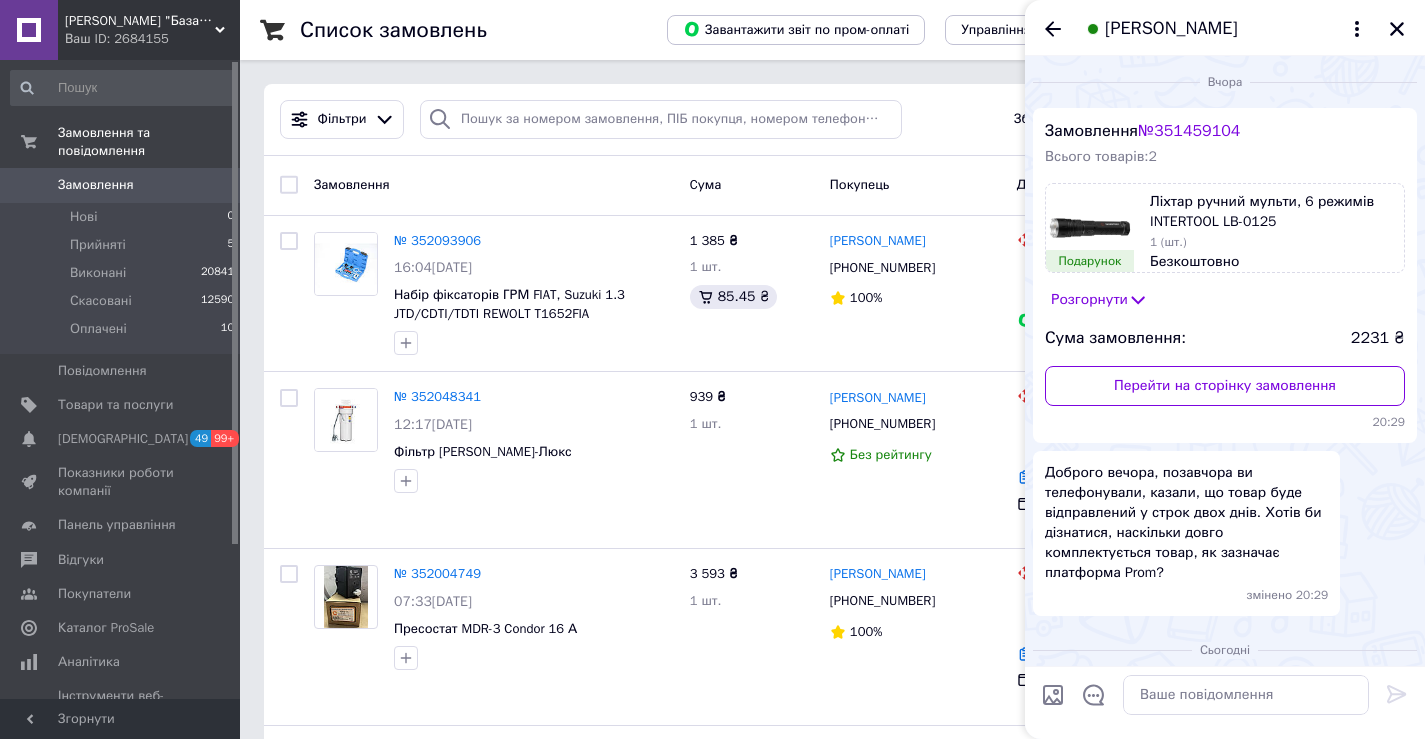 scroll, scrollTop: 232, scrollLeft: 0, axis: vertical 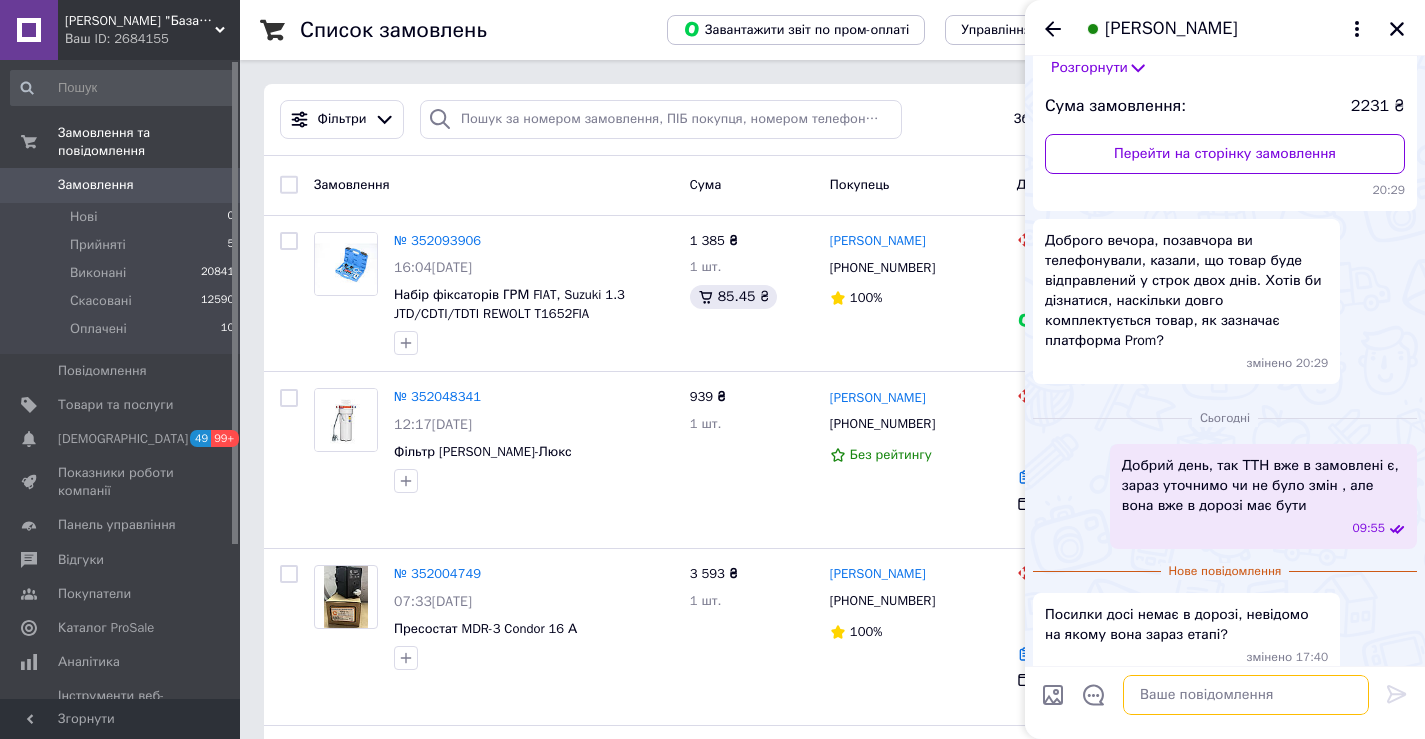 click at bounding box center (1246, 695) 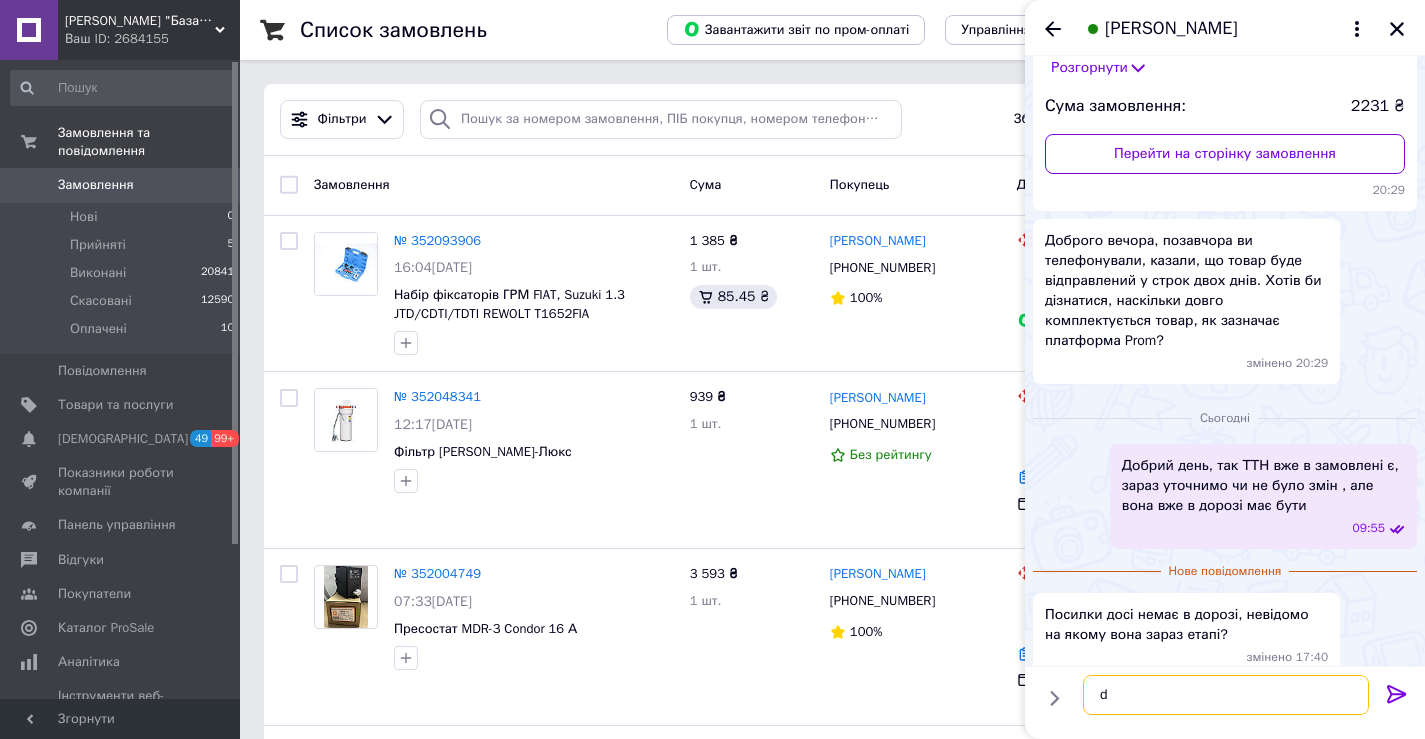 type 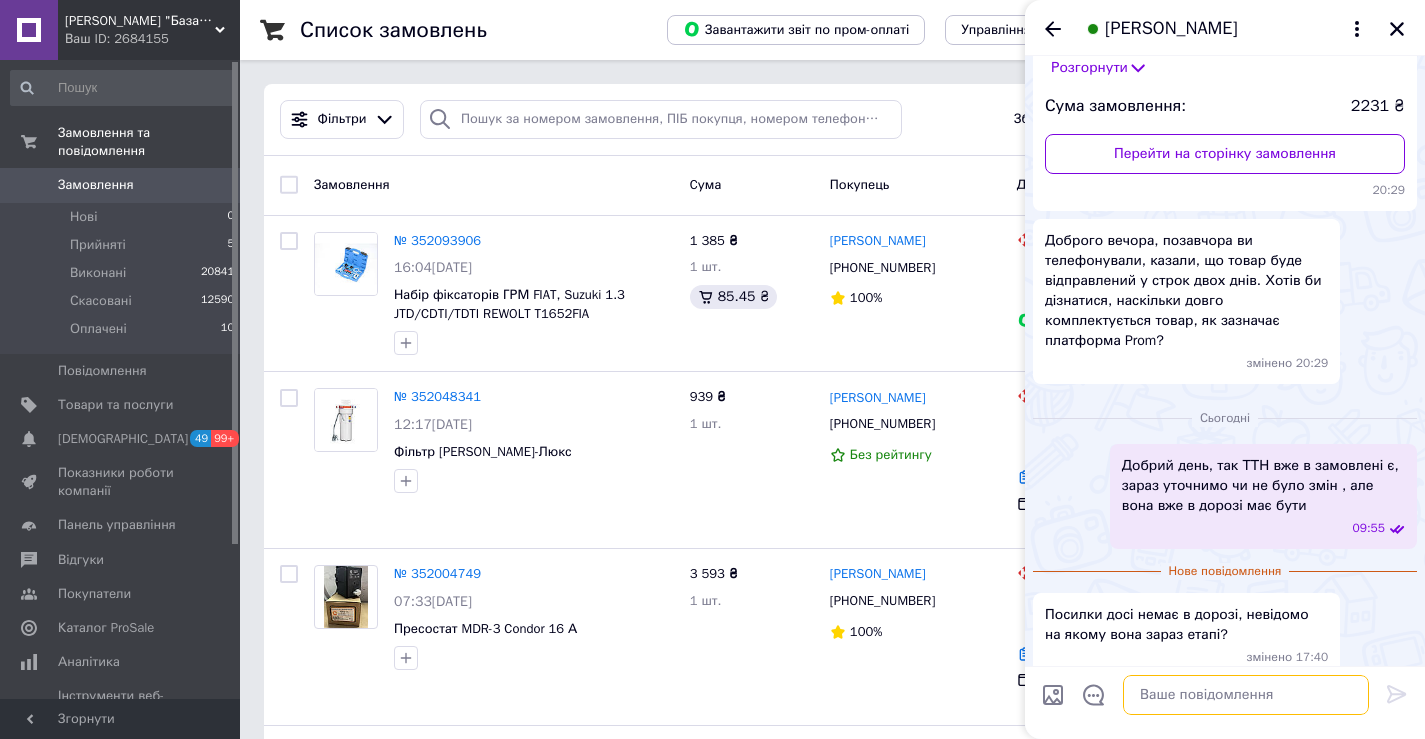 click at bounding box center (1246, 695) 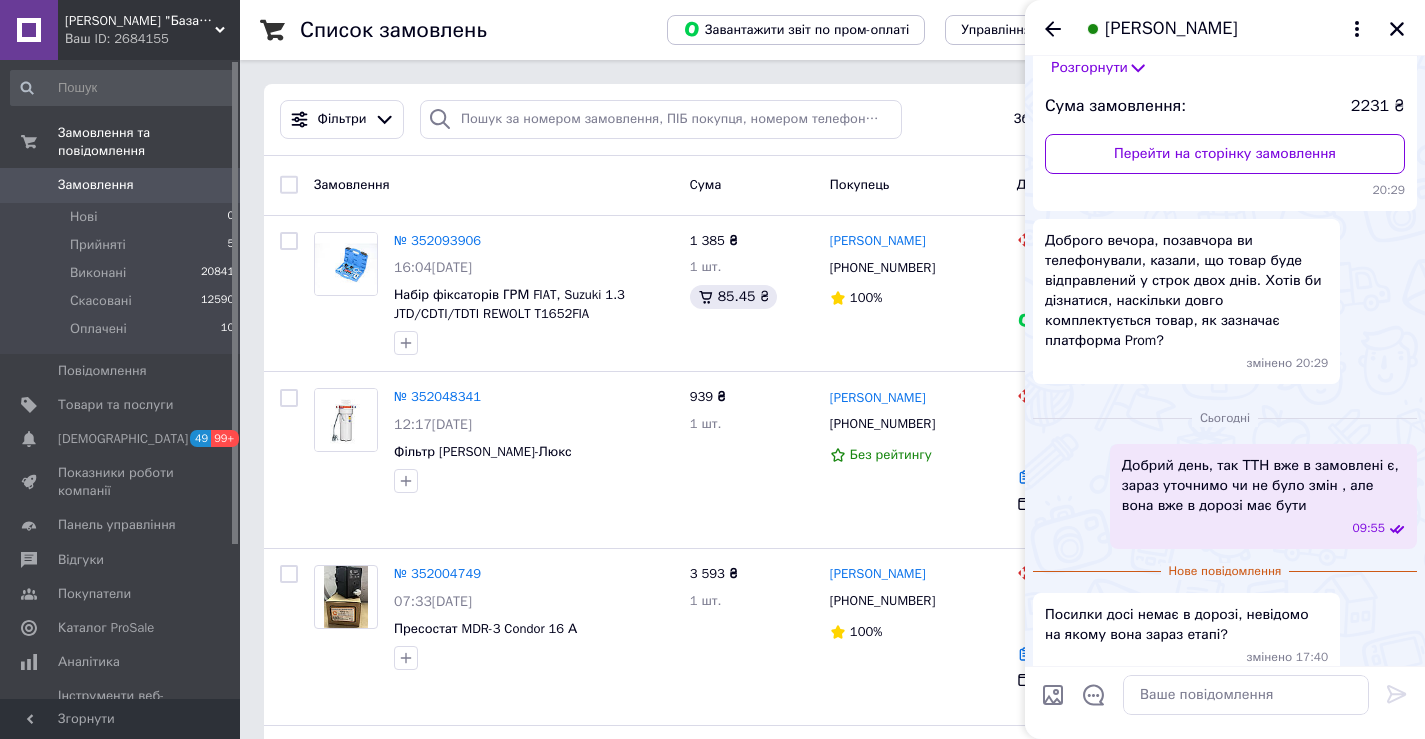 click at bounding box center (1053, 695) 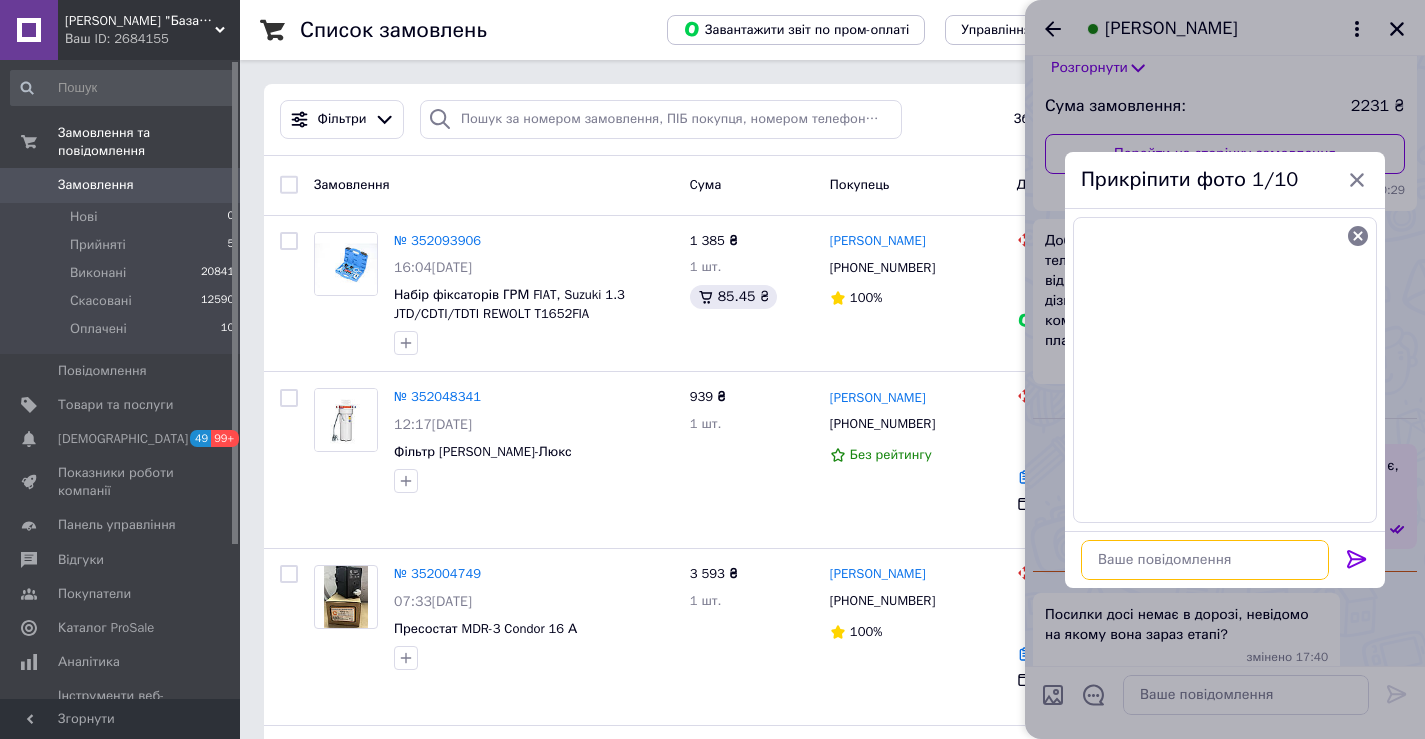 click at bounding box center (1205, 560) 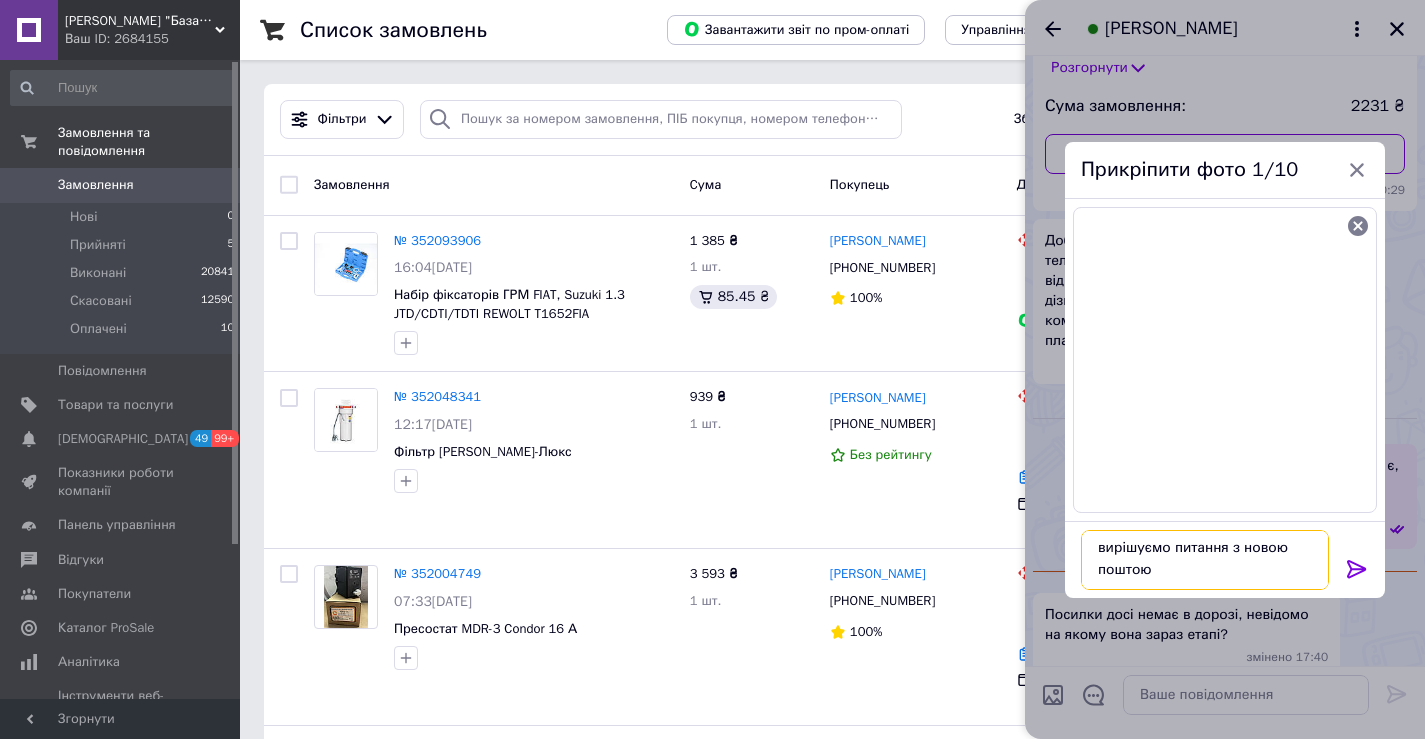scroll, scrollTop: 15, scrollLeft: 0, axis: vertical 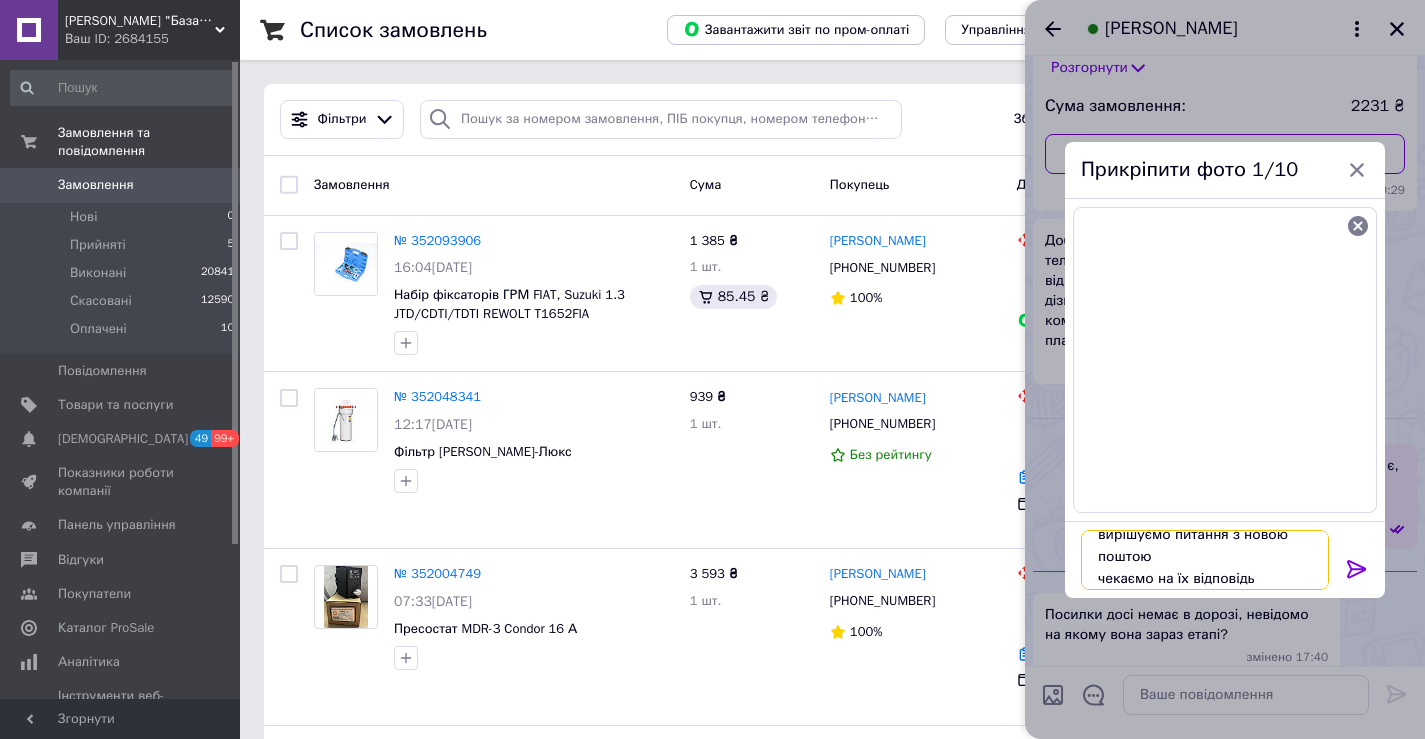 type on "вирішуємо питання з новою поштою
чекаємо на їх відповідь" 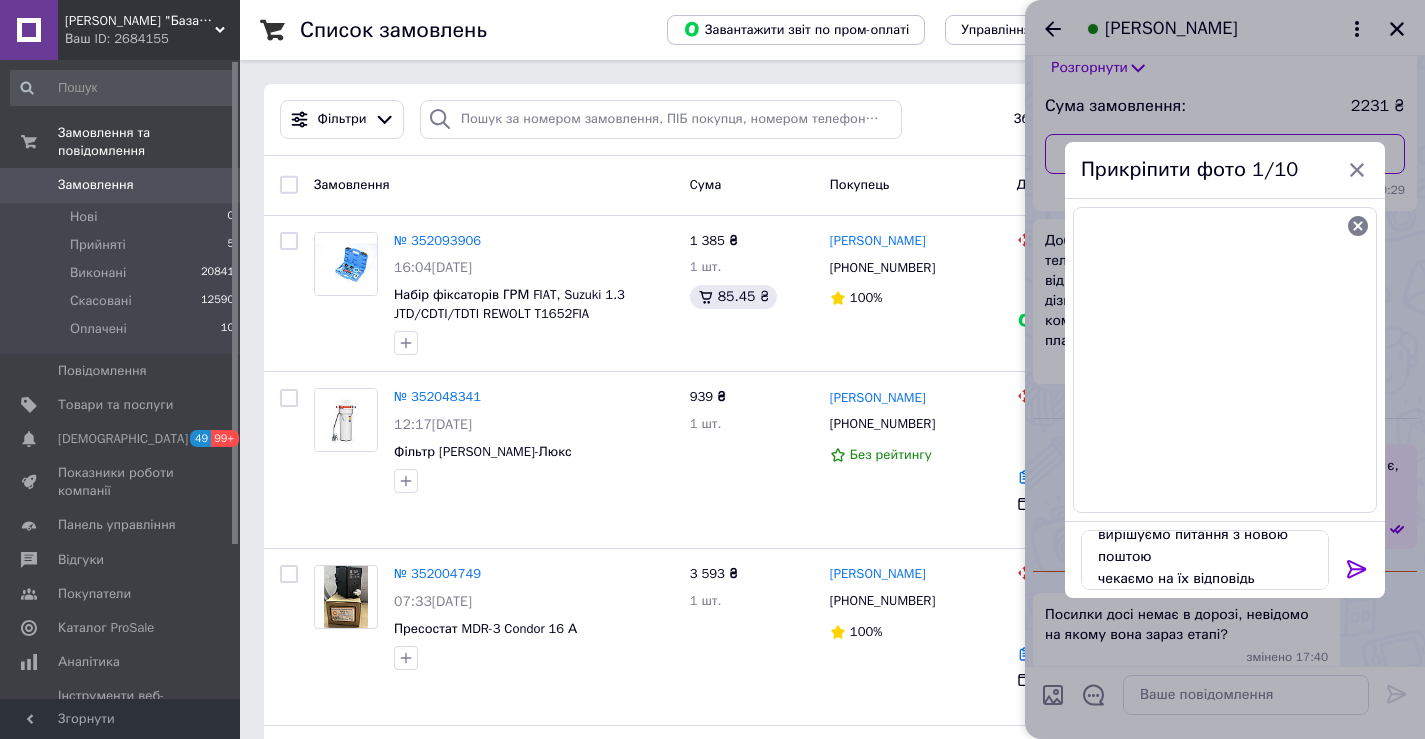click 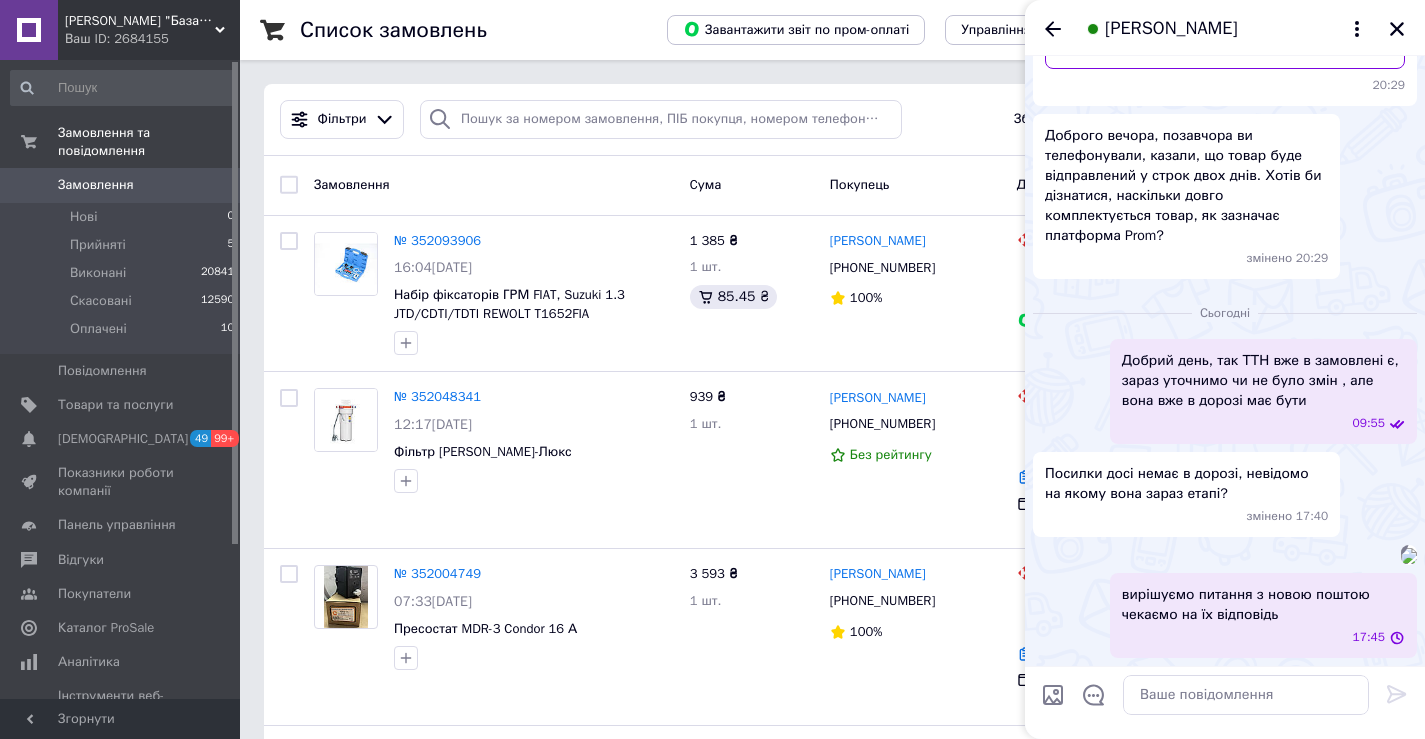 scroll, scrollTop: 597, scrollLeft: 0, axis: vertical 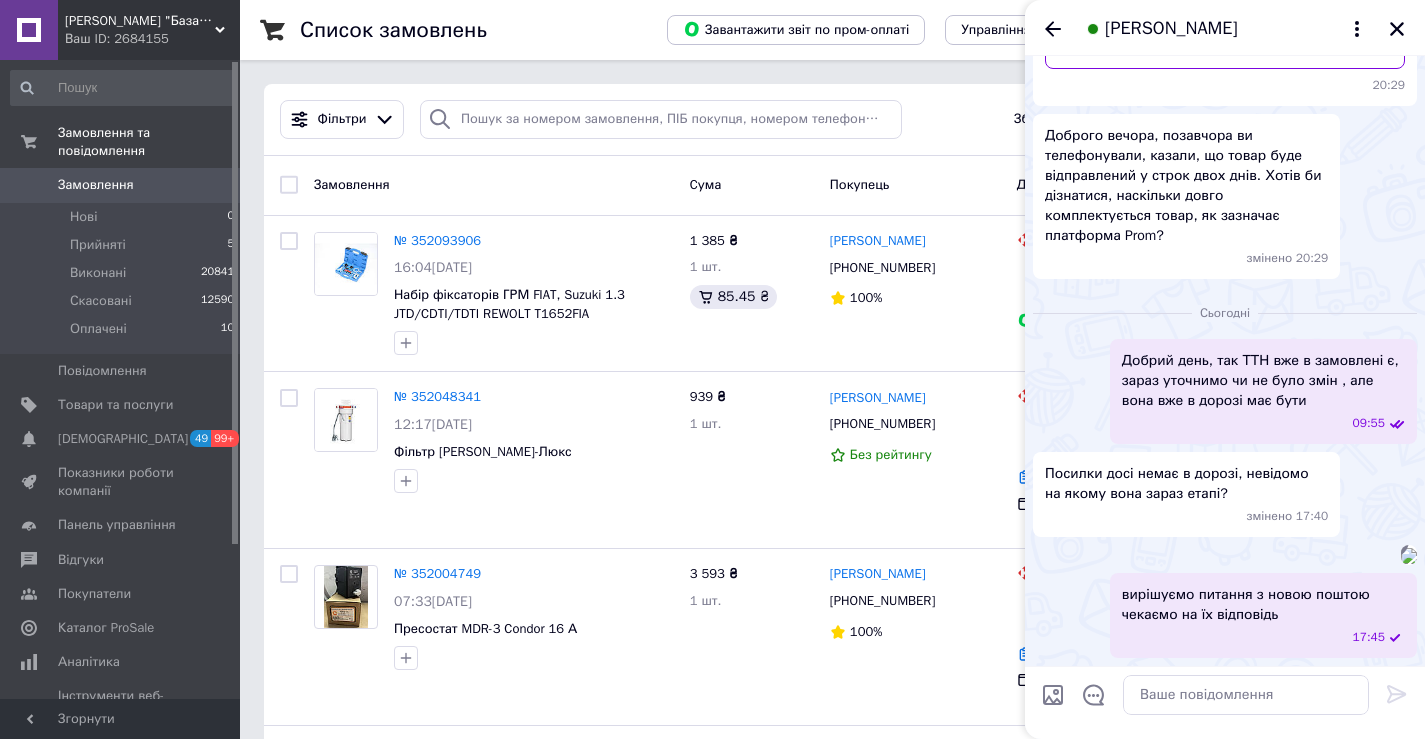 click at bounding box center [1409, 556] 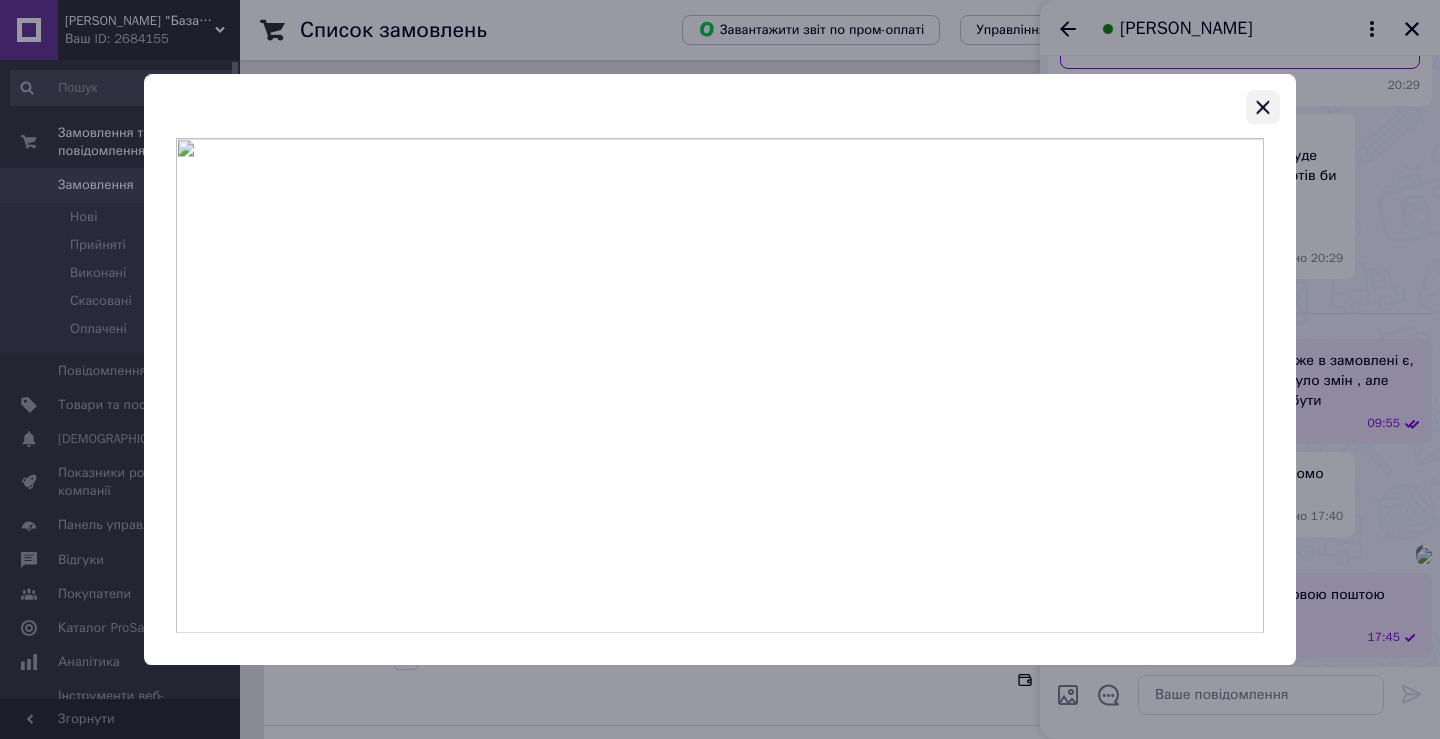 click 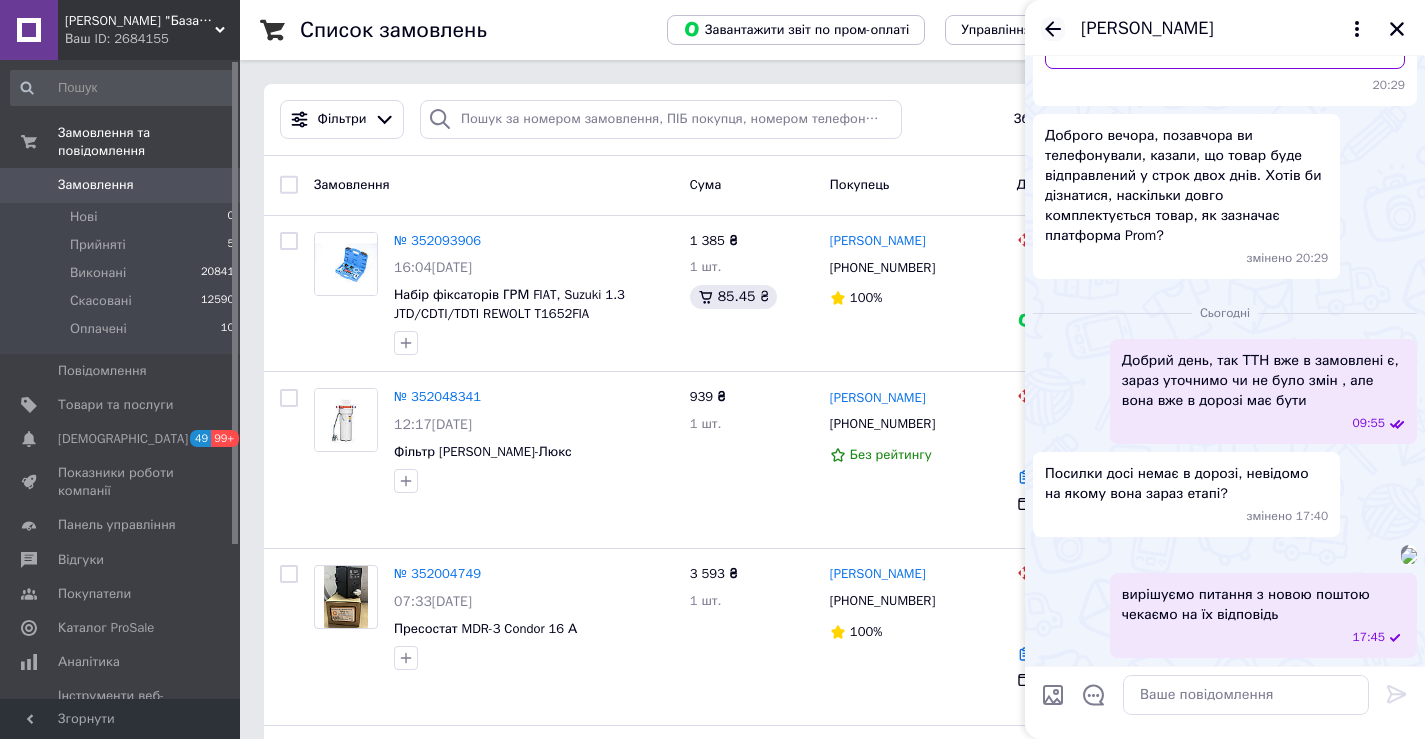 click 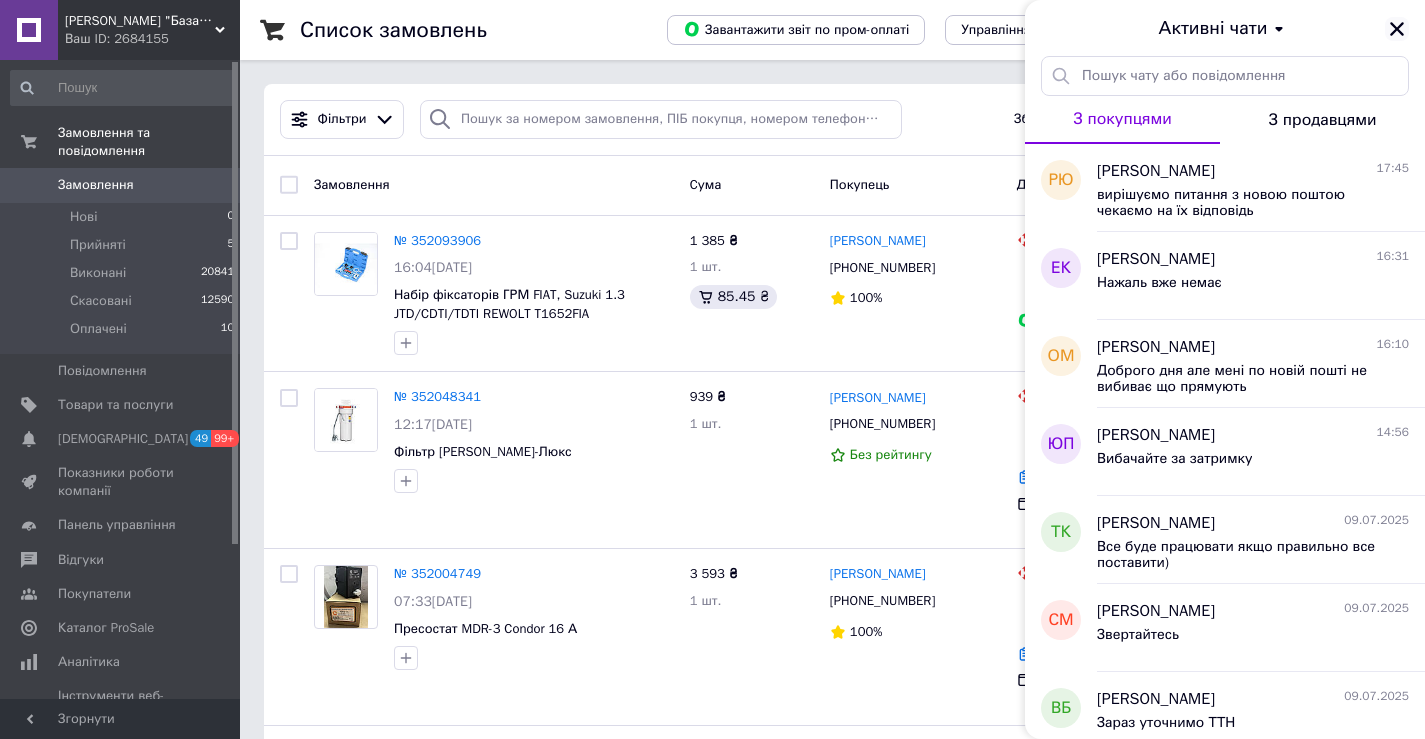 click 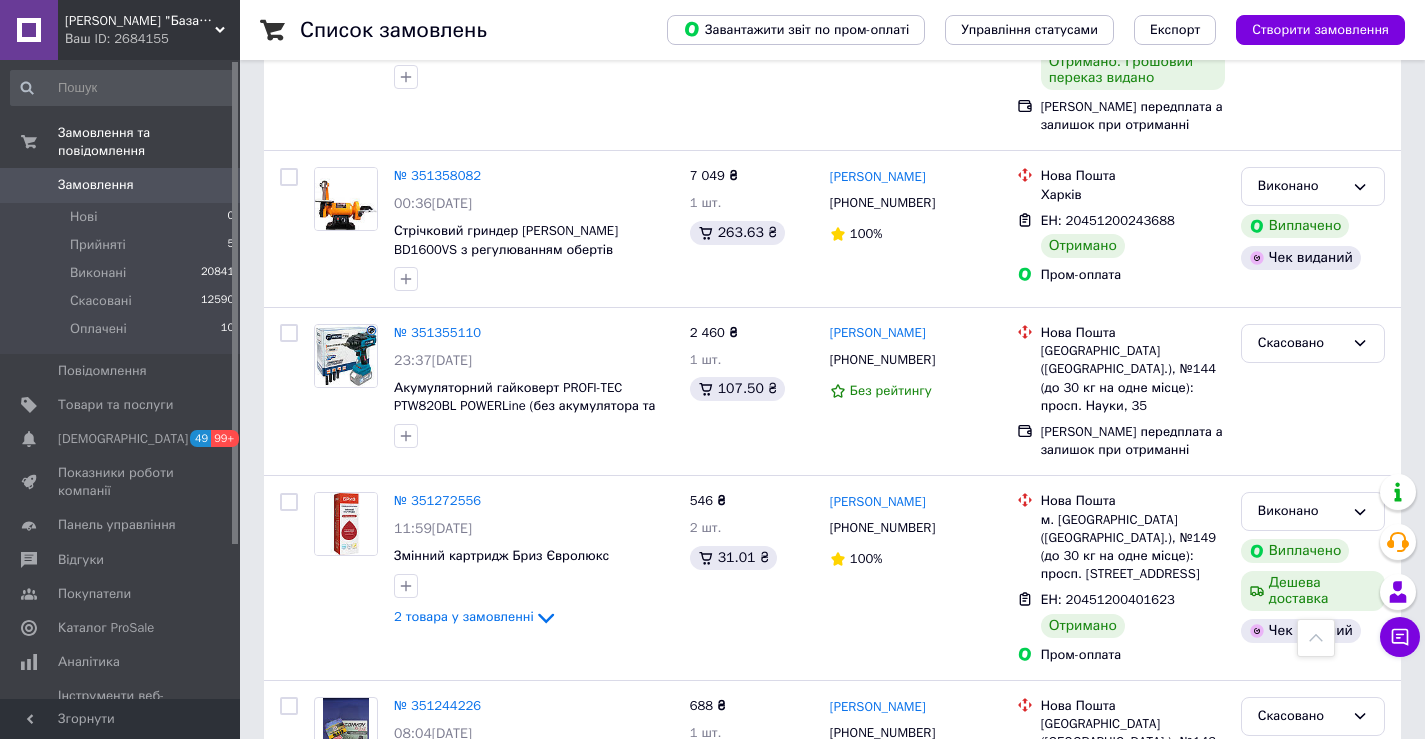 scroll, scrollTop: 4517, scrollLeft: 0, axis: vertical 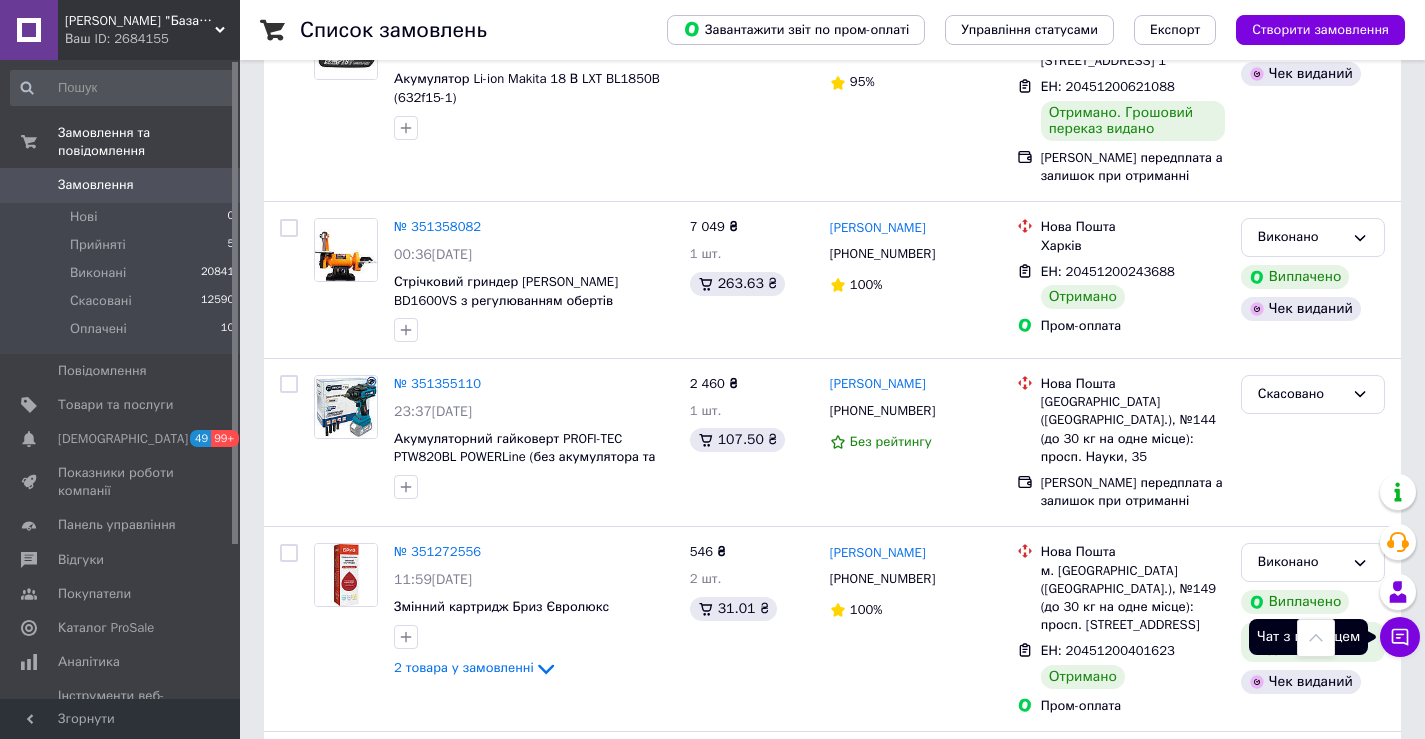 click 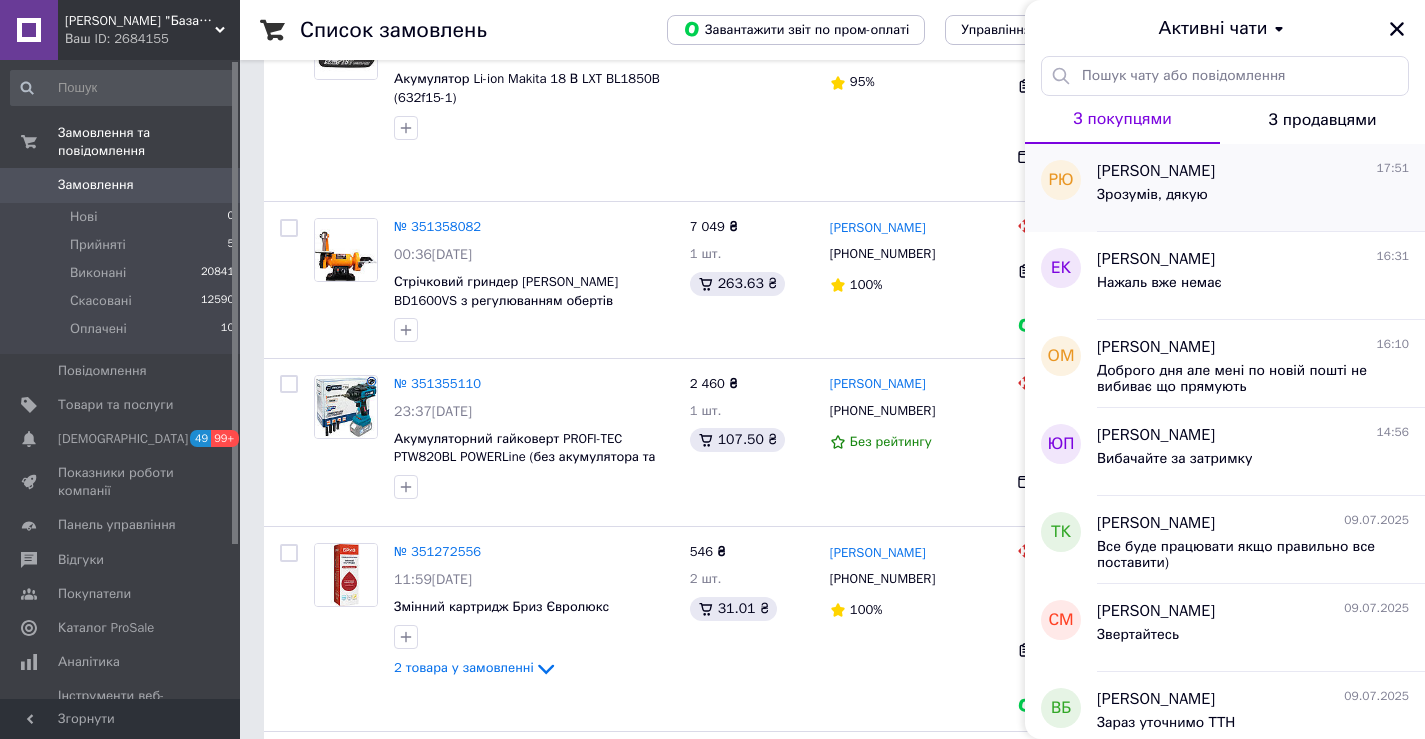 click on "Зрозумів, дякую" at bounding box center (1253, 199) 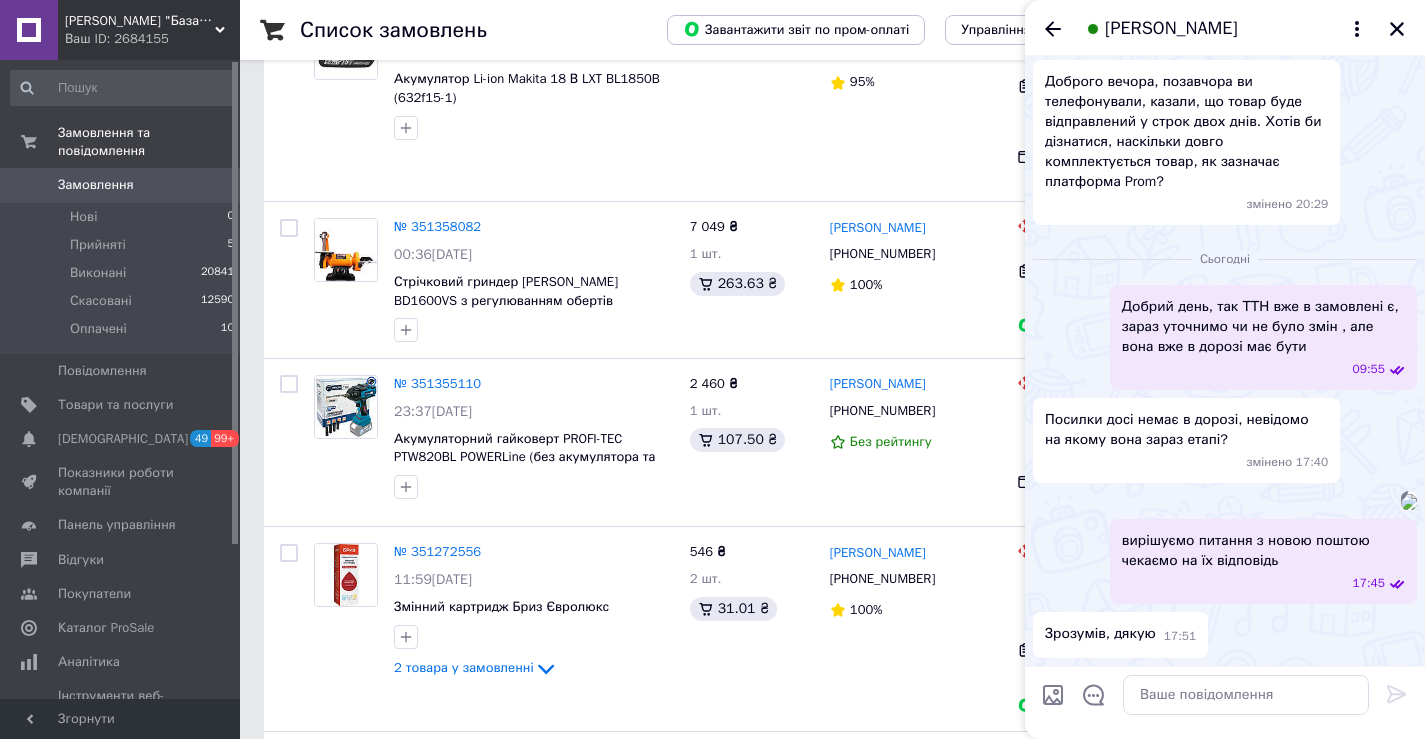 scroll, scrollTop: 651, scrollLeft: 0, axis: vertical 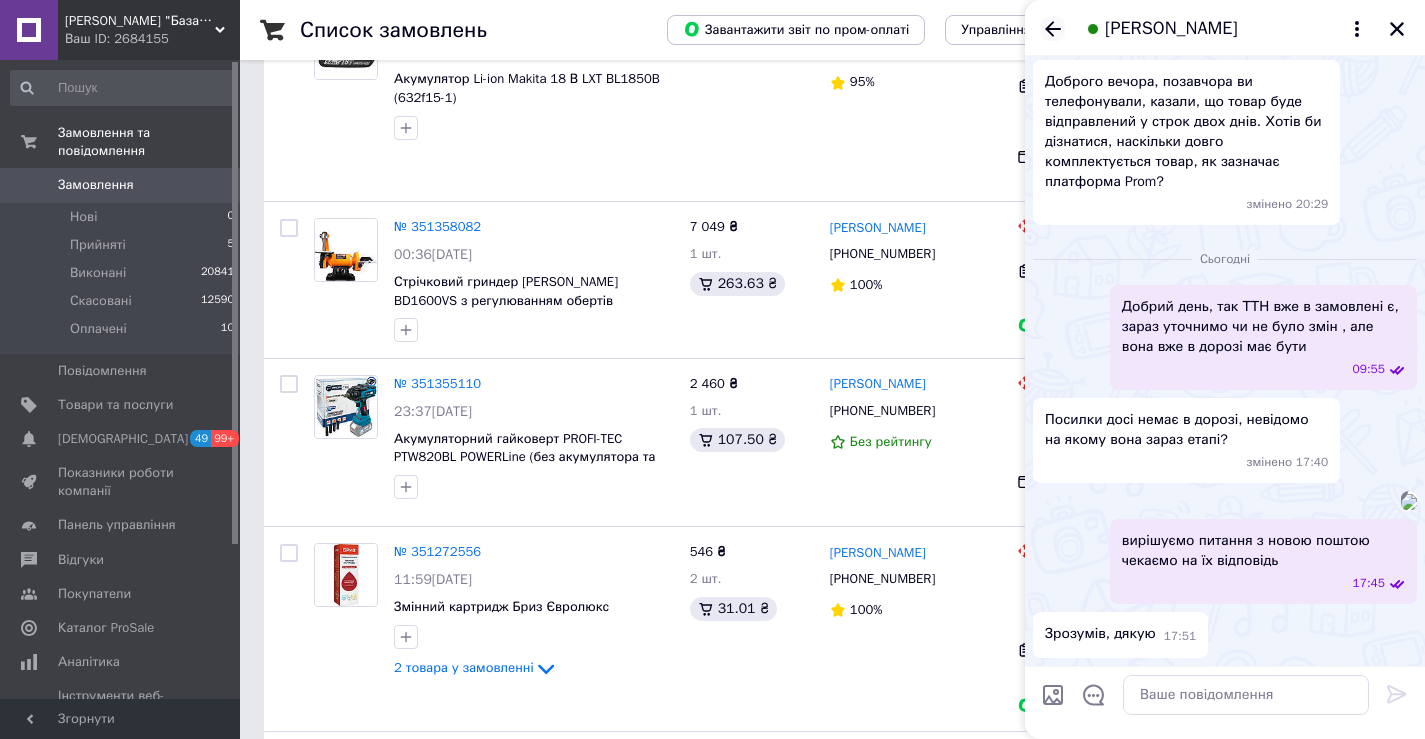 click 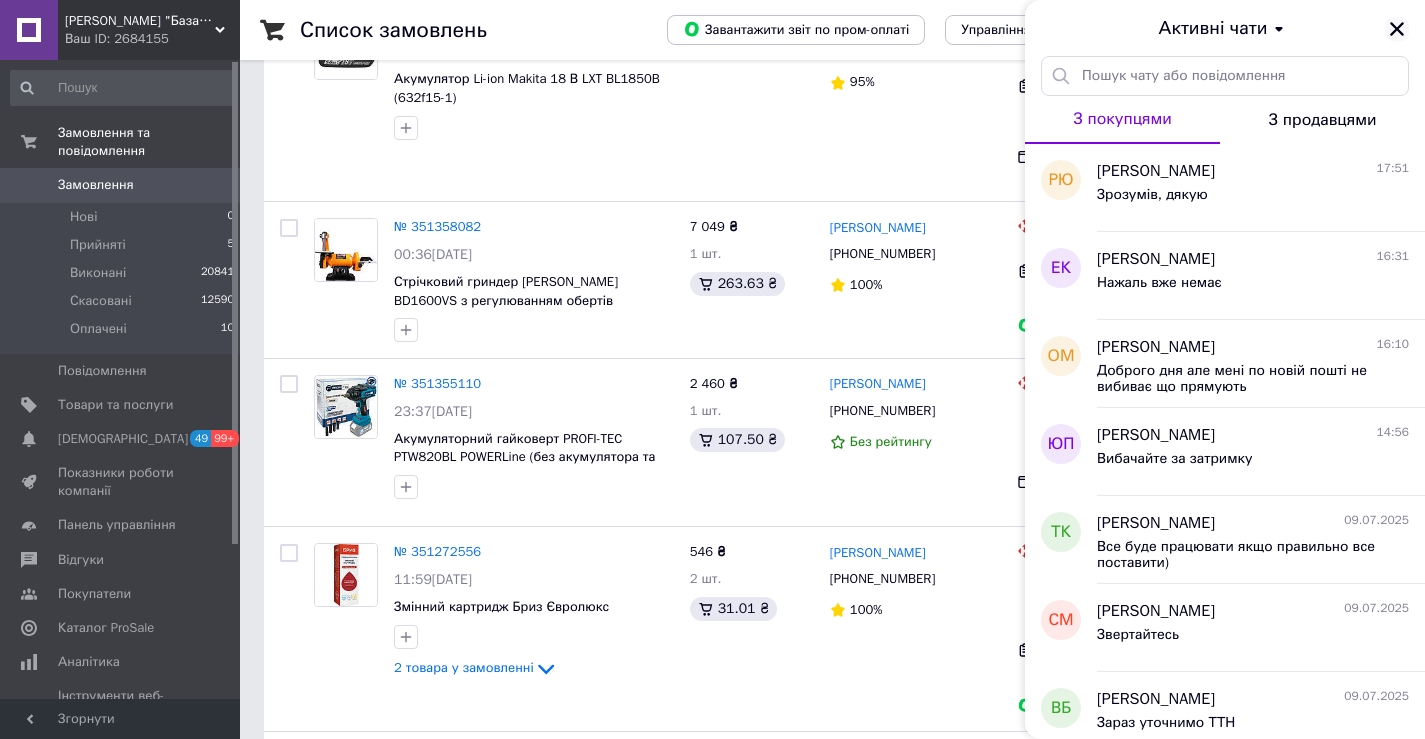 click 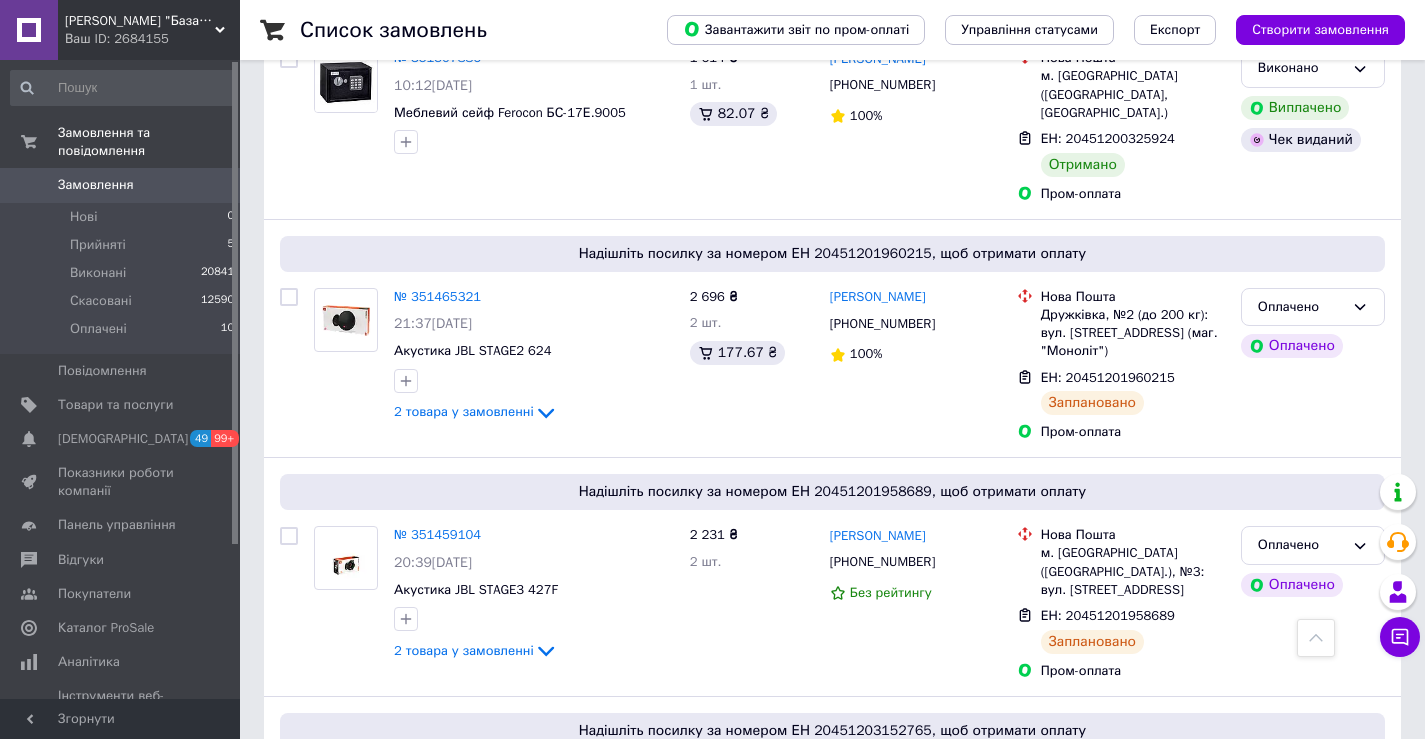 scroll, scrollTop: 2881, scrollLeft: 0, axis: vertical 